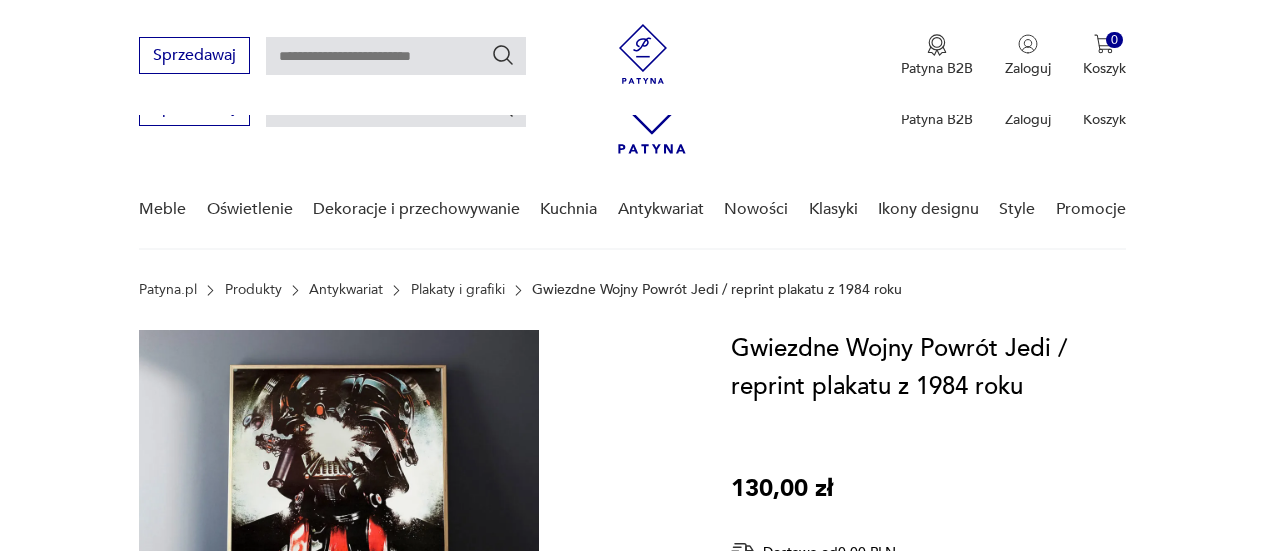 scroll, scrollTop: 200, scrollLeft: 0, axis: vertical 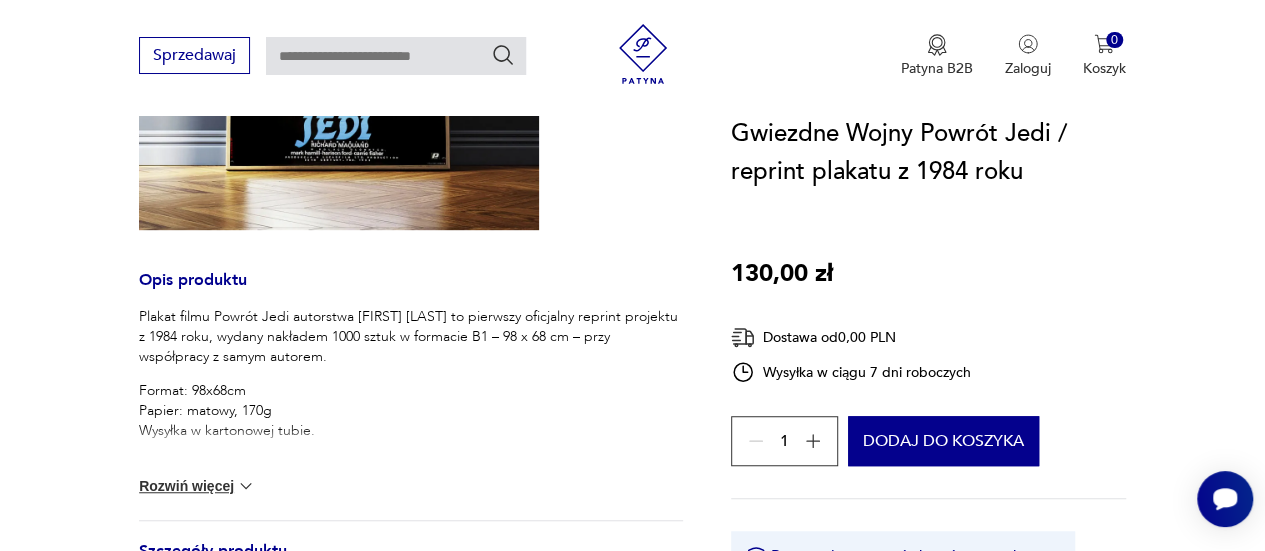 click on "Rozwiń więcej" at bounding box center [197, 486] 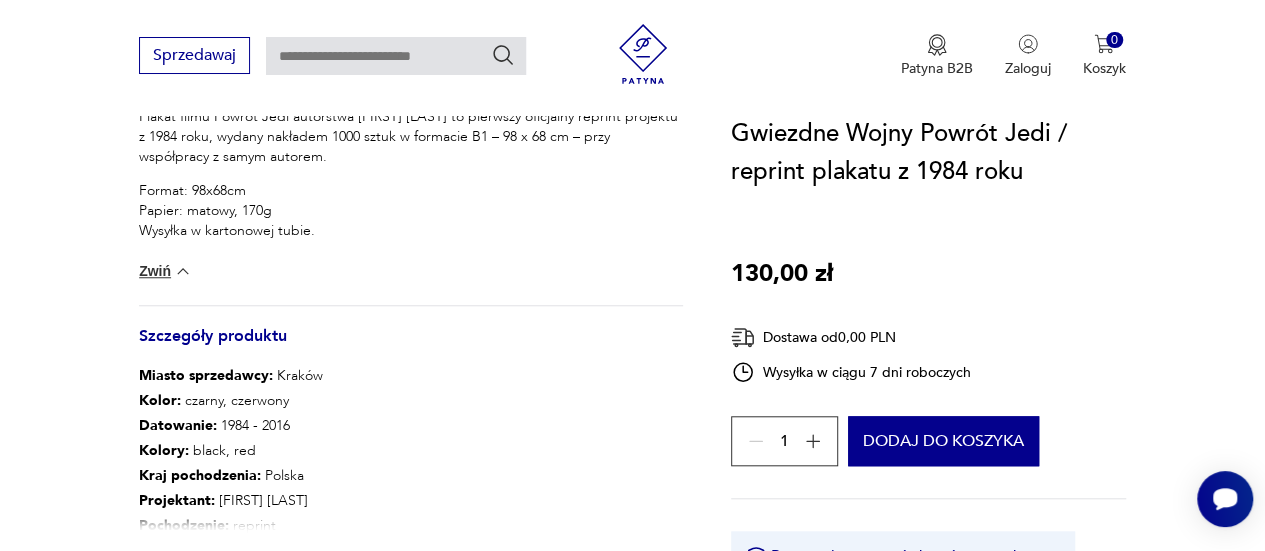 scroll, scrollTop: 800, scrollLeft: 0, axis: vertical 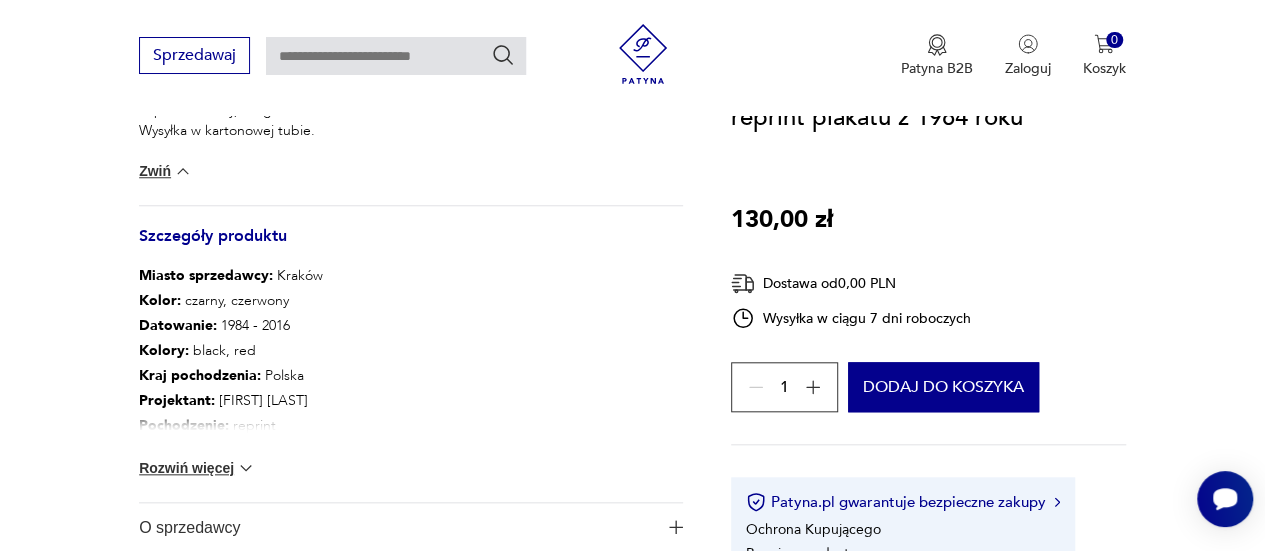 click on "Miasto sprzedawcy : [CITY] Kolor: czarny, czerwony Datowanie : [YEAR] - [YEAR] Kolory : black, red Kraj pochodzenia : Polska Projektant : [FIRST] [LAST] Pochodzenie : reprint Liczba sztuk: 95 Tagi: lata 80. , Prezent dla kolekcjonera Rozwiń więcej" at bounding box center (411, 382) 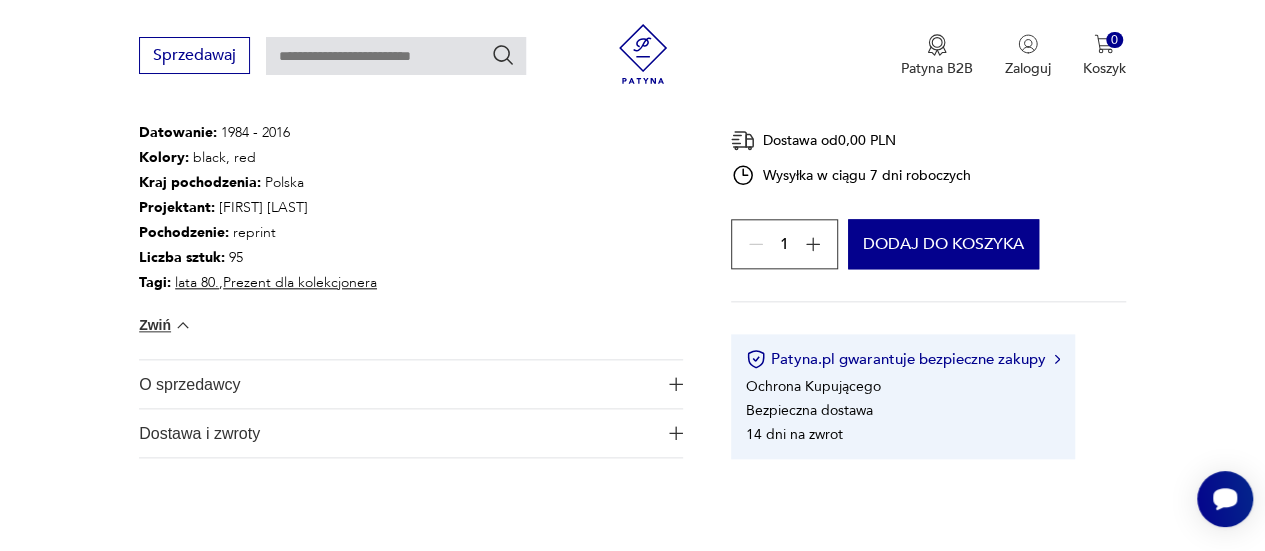 scroll, scrollTop: 1000, scrollLeft: 0, axis: vertical 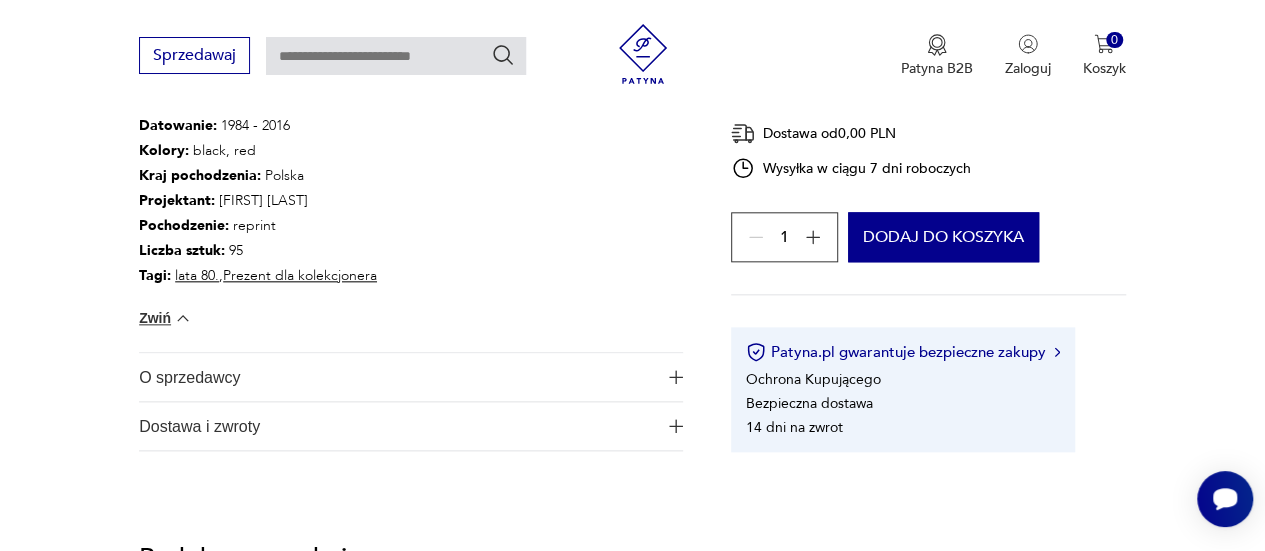 click on "O sprzedawcy" at bounding box center [397, 377] 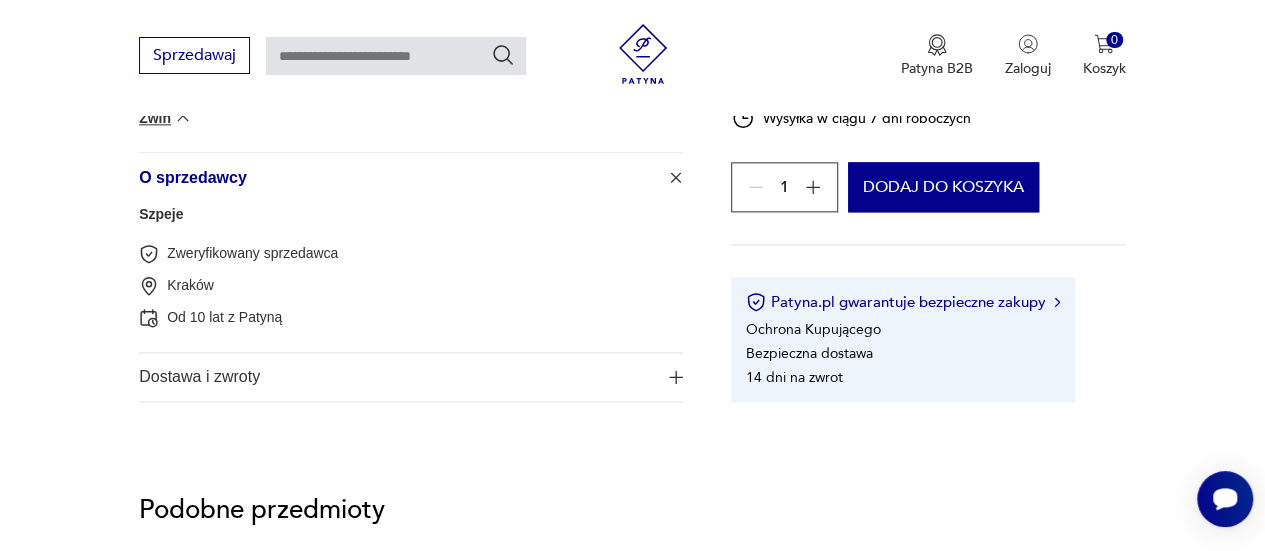 scroll, scrollTop: 1300, scrollLeft: 0, axis: vertical 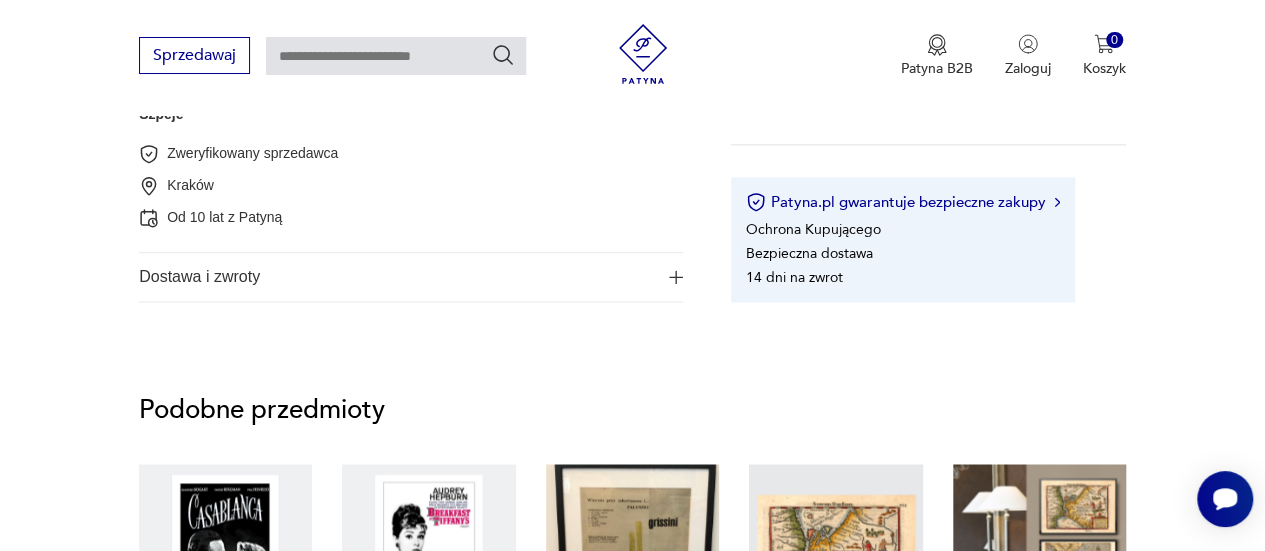 click on "Dostawa i zwroty" at bounding box center [397, 277] 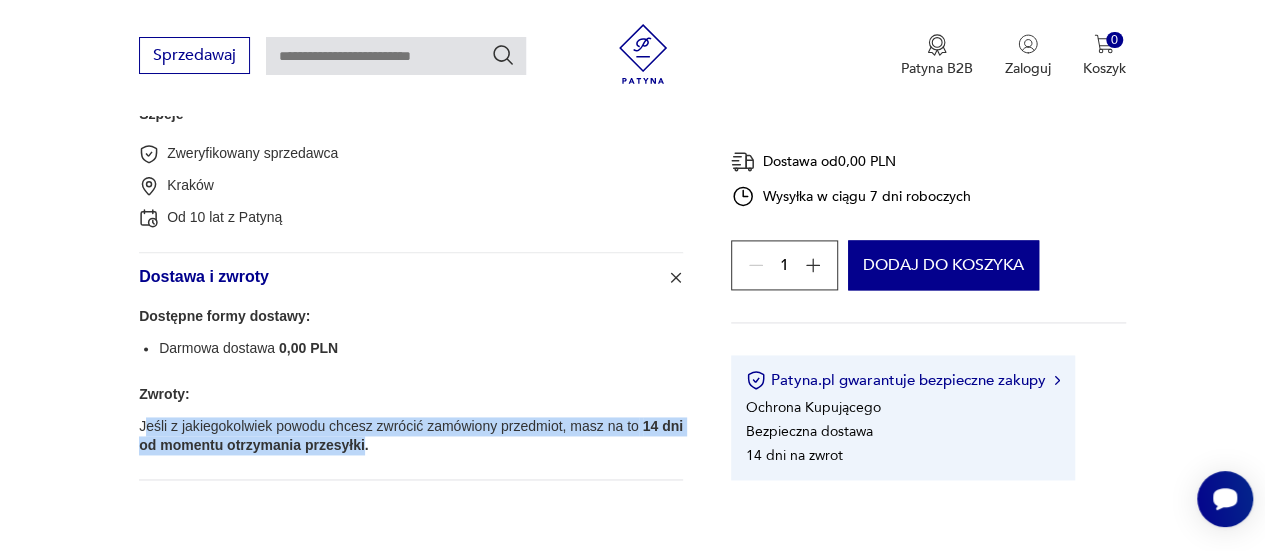 drag, startPoint x: 176, startPoint y: 433, endPoint x: 366, endPoint y: 440, distance: 190.1289 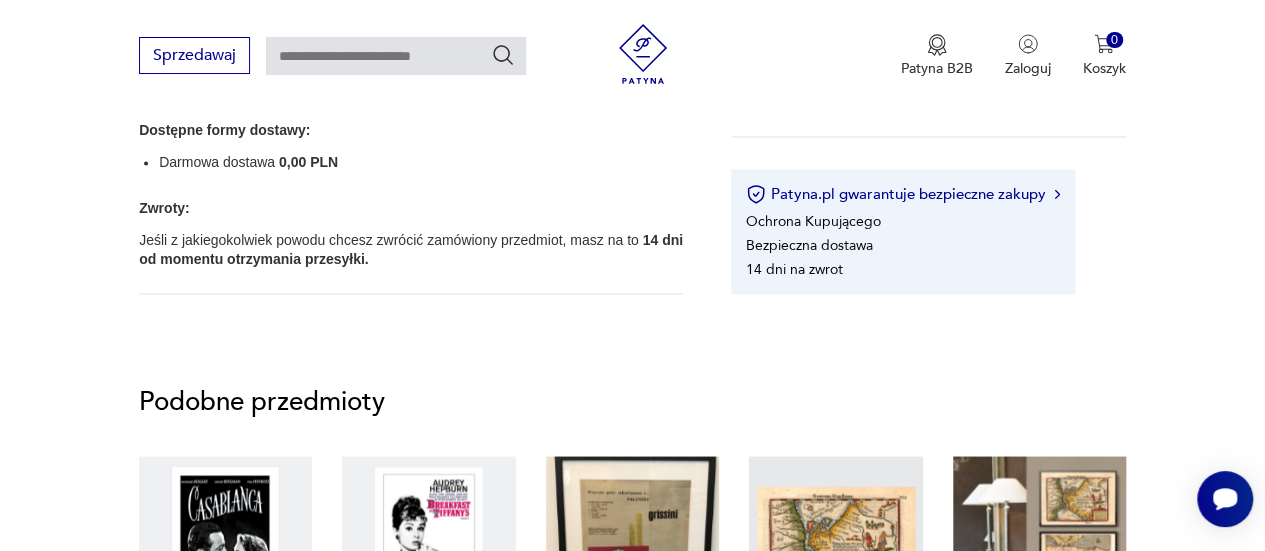 scroll, scrollTop: 1700, scrollLeft: 0, axis: vertical 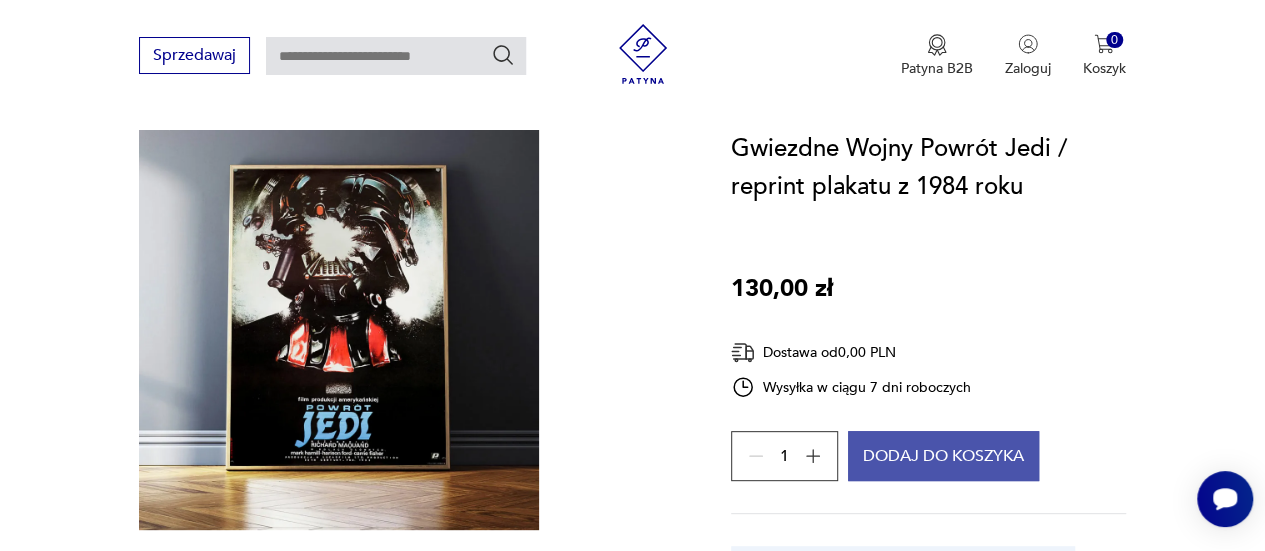 click on "Dodaj do koszyka" at bounding box center (943, 456) 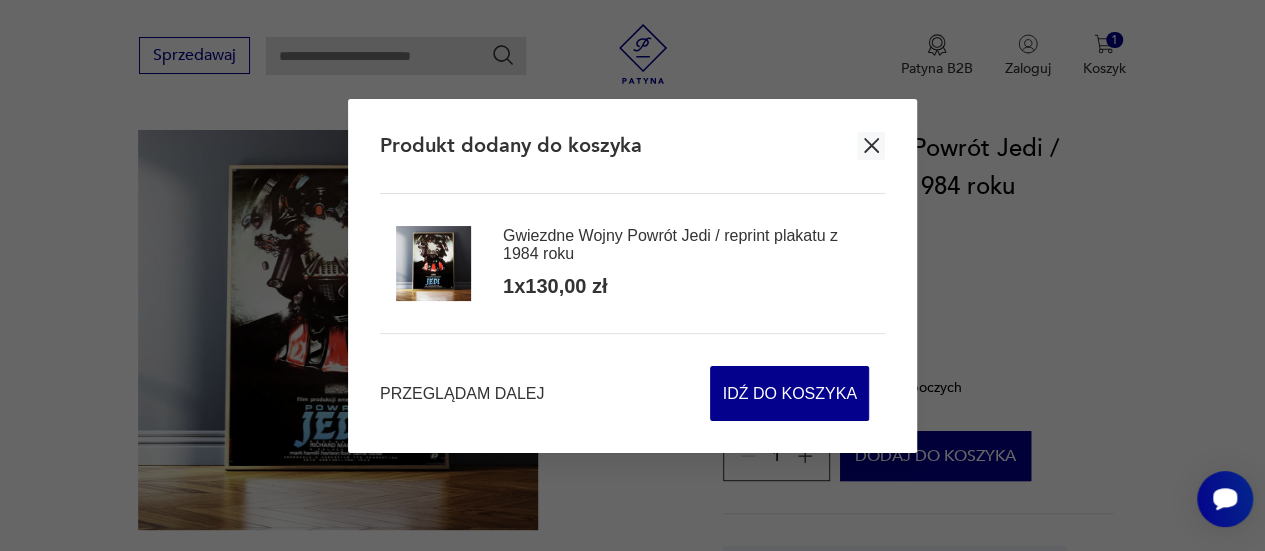 click 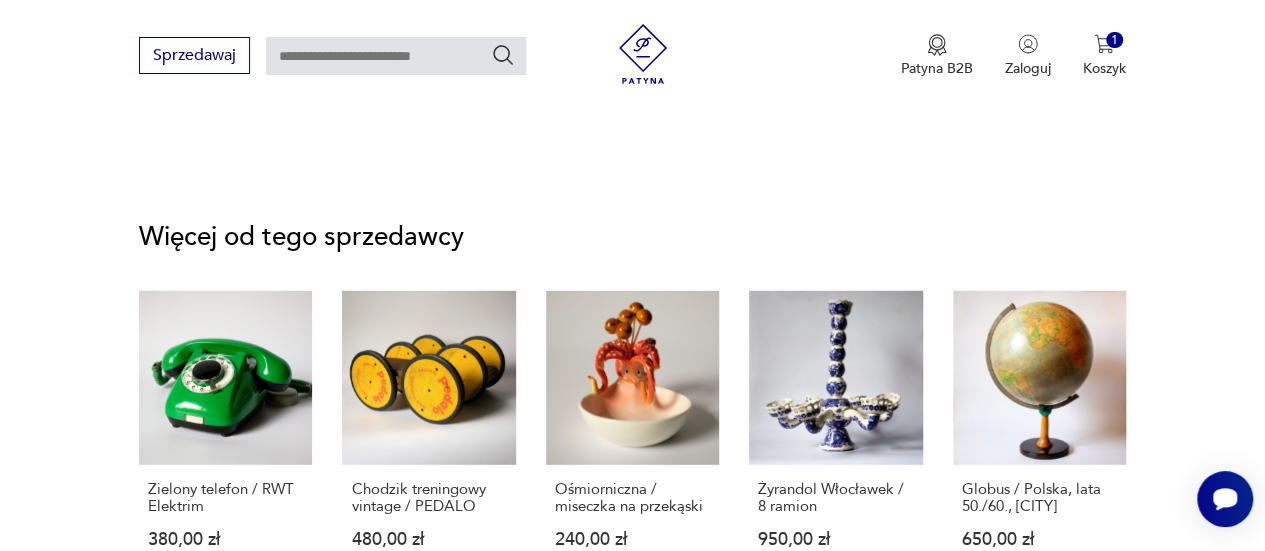 scroll, scrollTop: 2838, scrollLeft: 0, axis: vertical 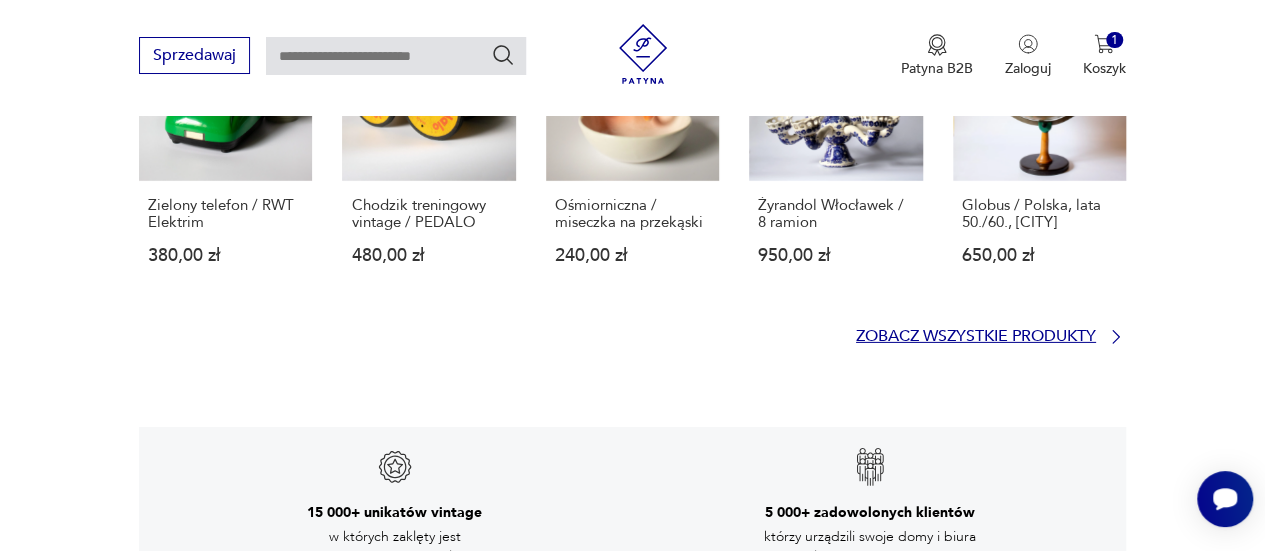 click on "Zobacz wszystkie produkty" at bounding box center (976, 336) 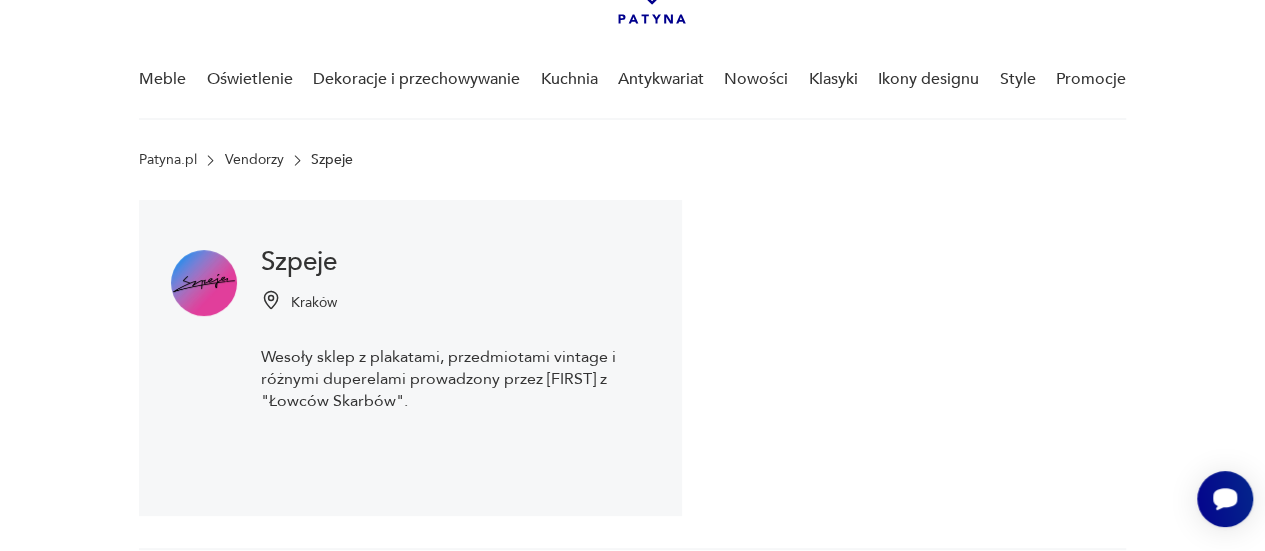 scroll, scrollTop: 100, scrollLeft: 0, axis: vertical 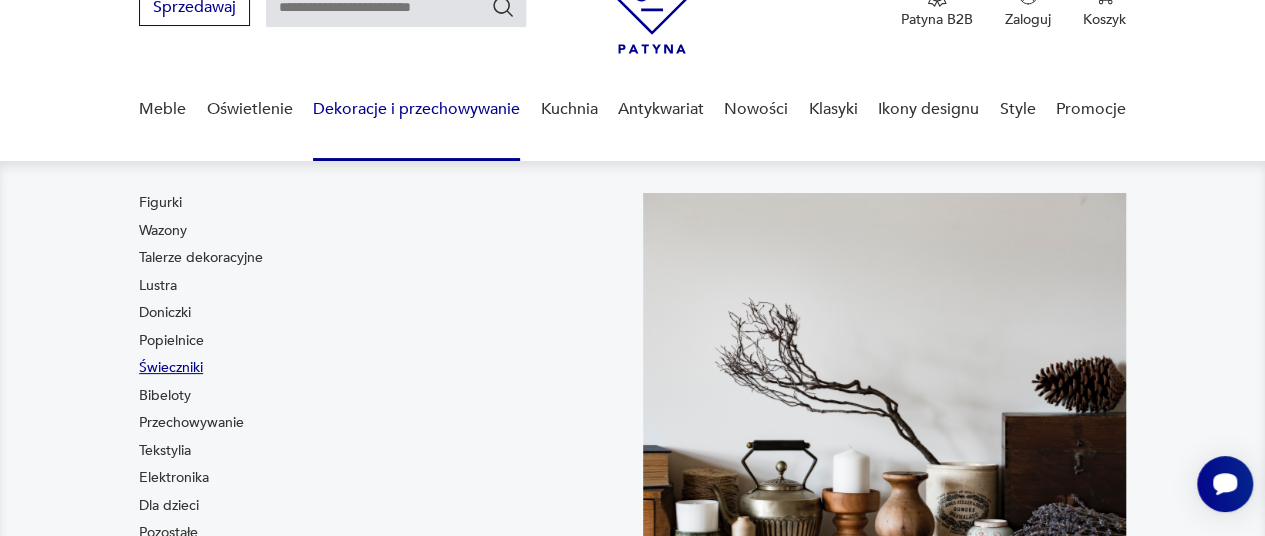 click on "Świeczniki" at bounding box center (171, 368) 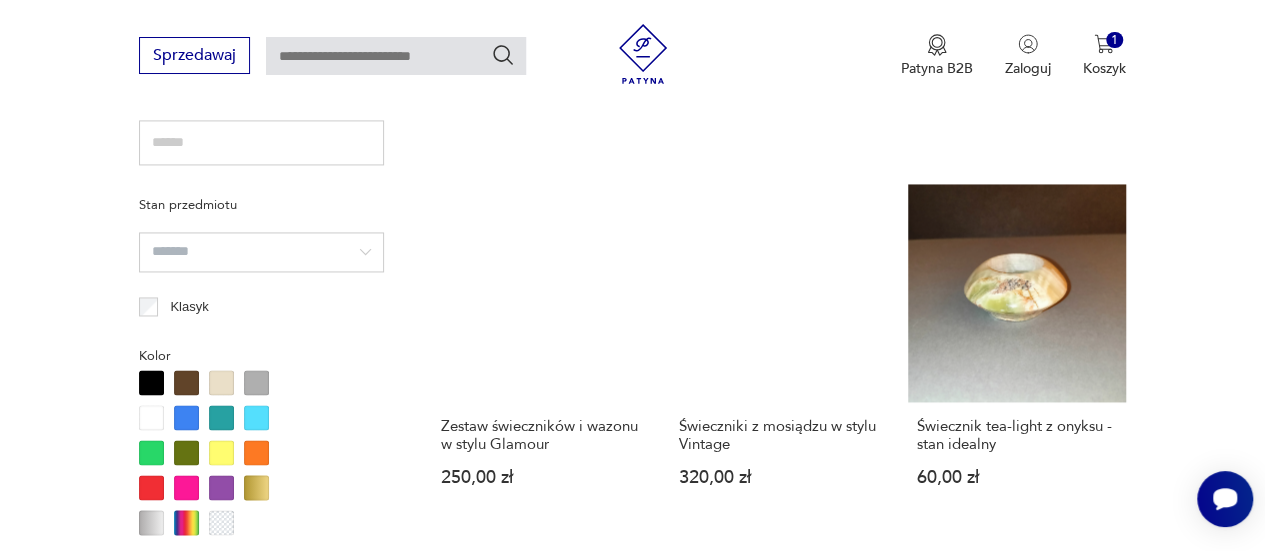 scroll, scrollTop: 1839, scrollLeft: 0, axis: vertical 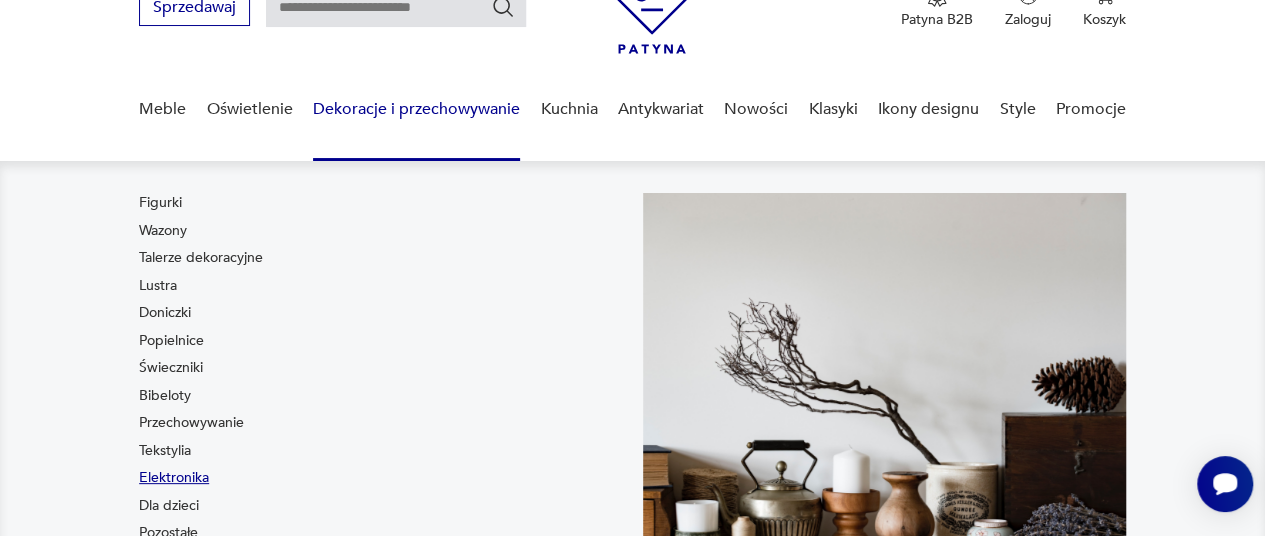 click on "Elektronika" at bounding box center [174, 478] 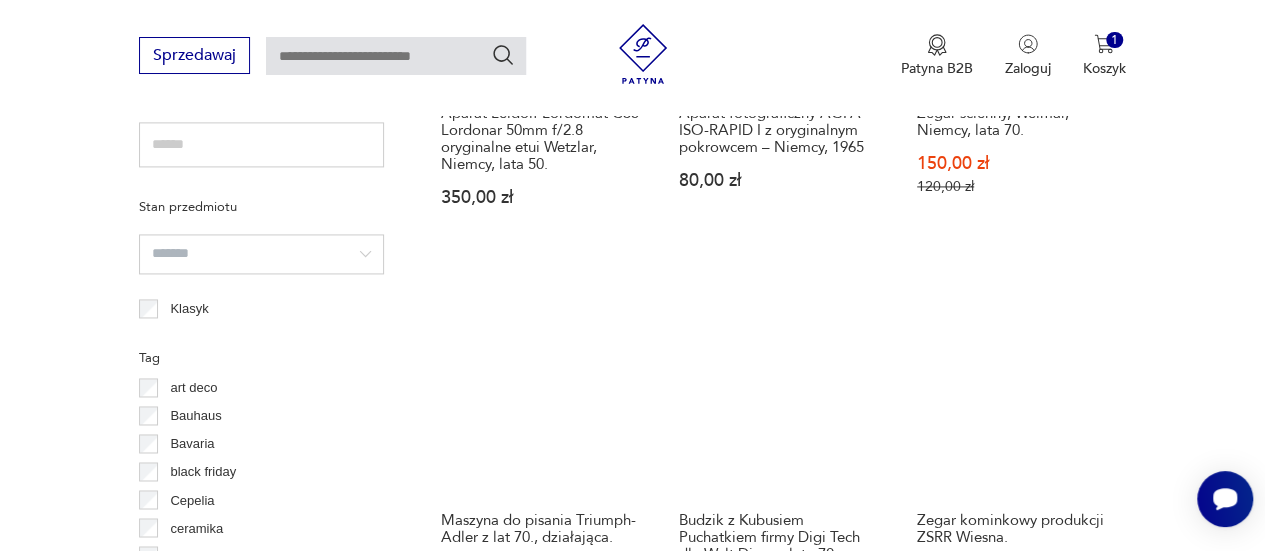 scroll, scrollTop: 1798, scrollLeft: 0, axis: vertical 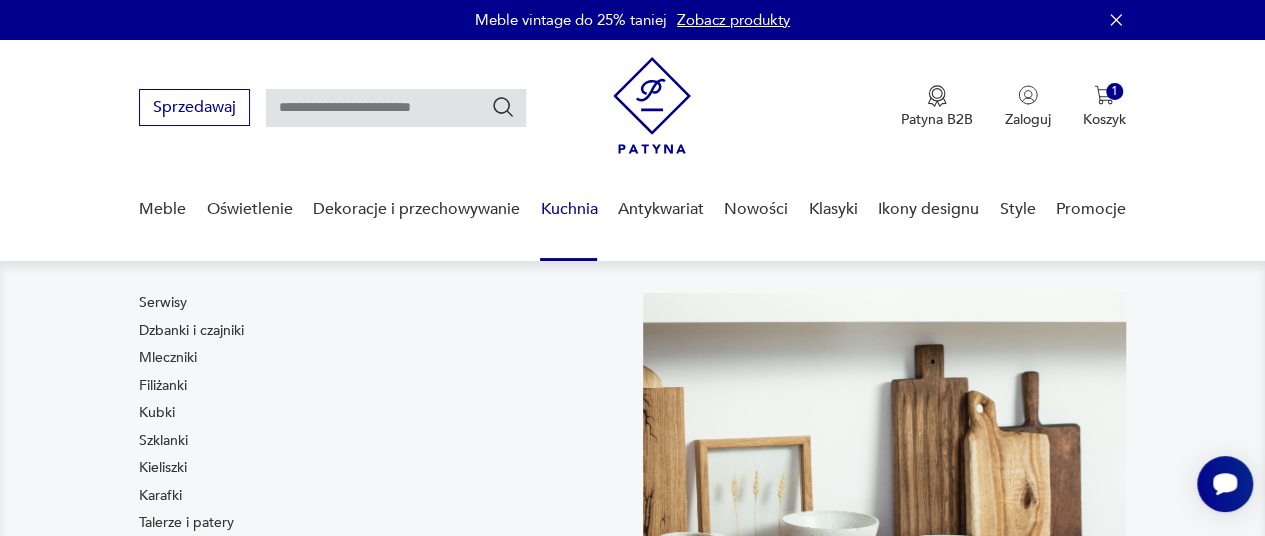 click on "Kuchnia" at bounding box center [568, 209] 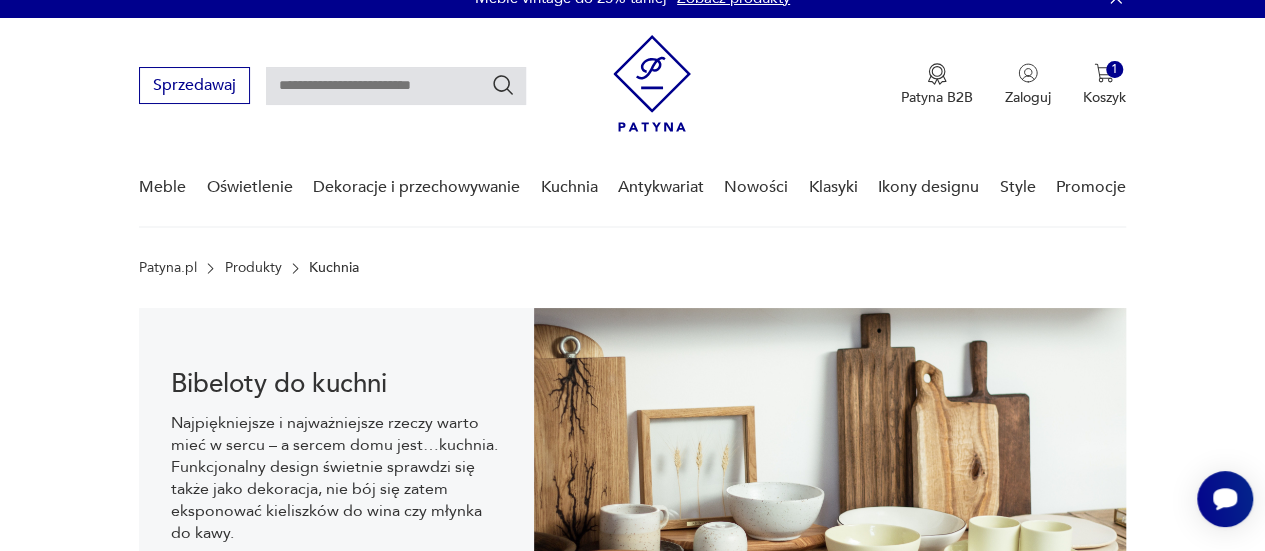 scroll, scrollTop: 0, scrollLeft: 0, axis: both 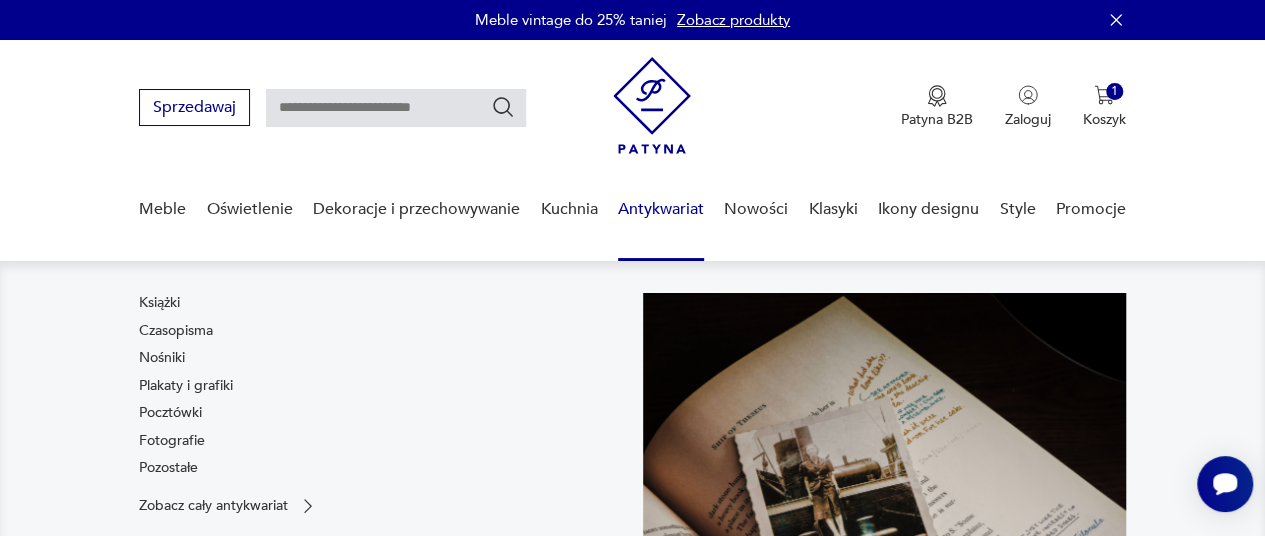 click on "Antykwariat" at bounding box center [661, 209] 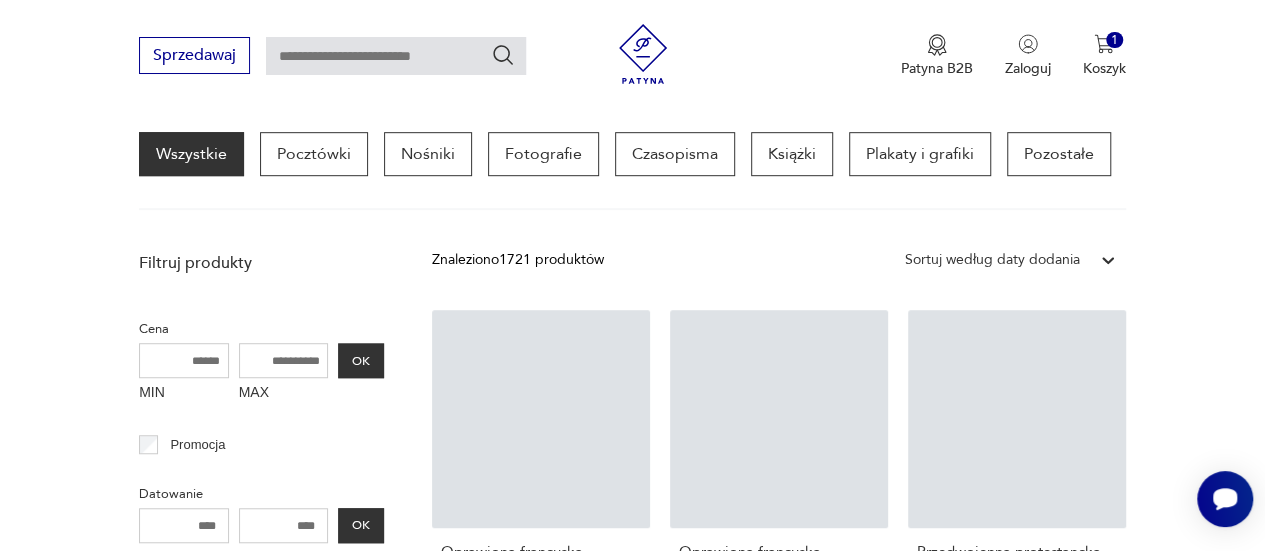 scroll, scrollTop: 730, scrollLeft: 0, axis: vertical 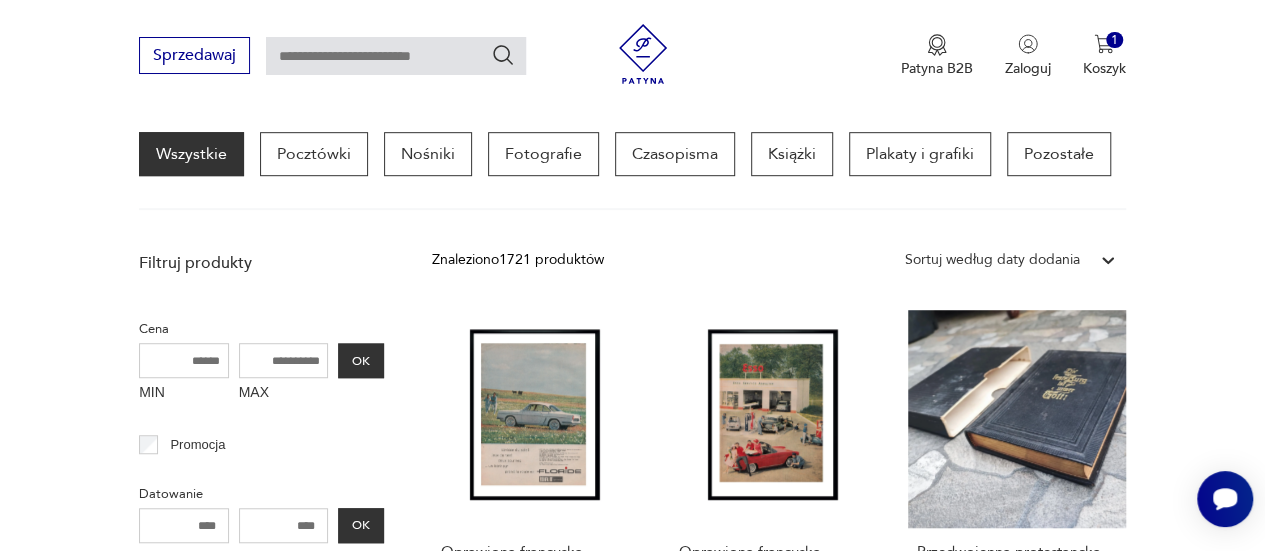 click on "Sortuj według daty dodania" at bounding box center (992, 260) 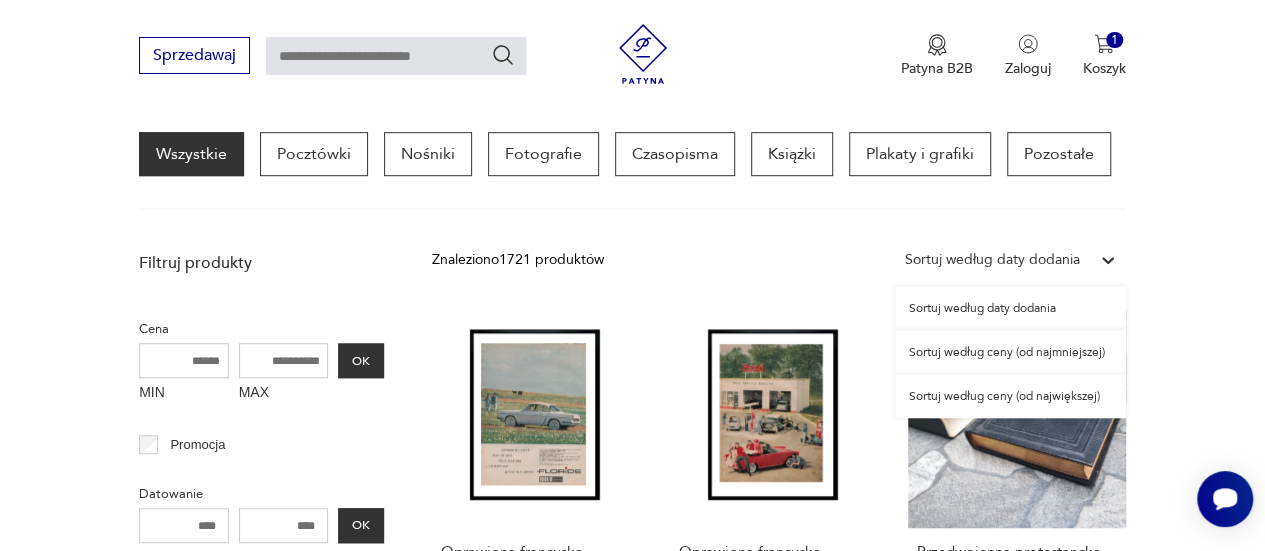 click on "Sortuj według ceny (od najmniejszej)" at bounding box center (1010, 352) 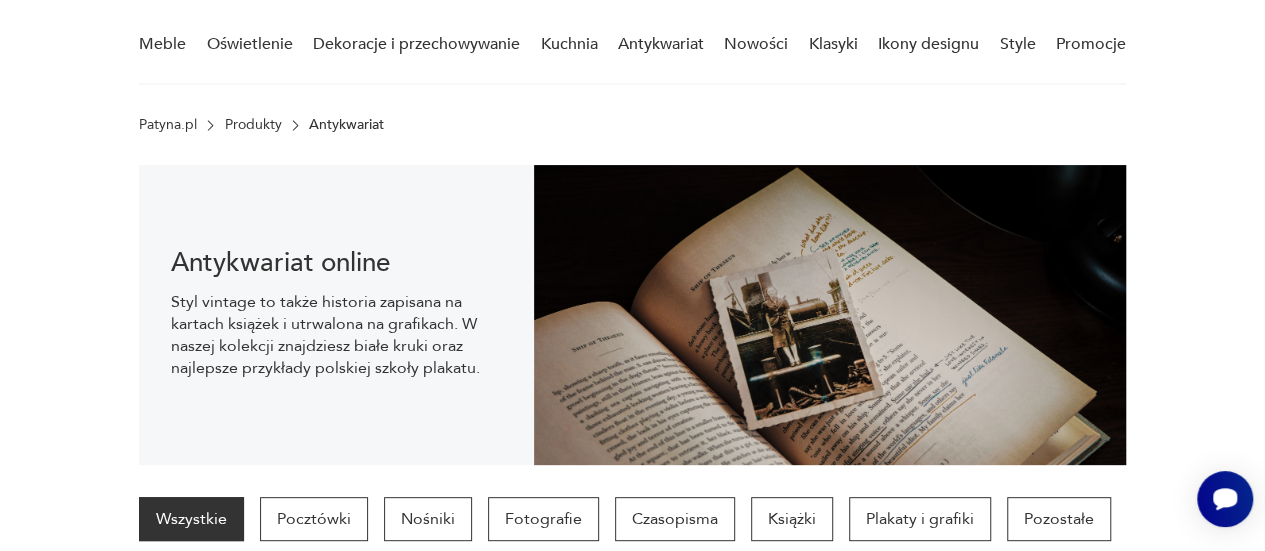 scroll, scrollTop: 0, scrollLeft: 0, axis: both 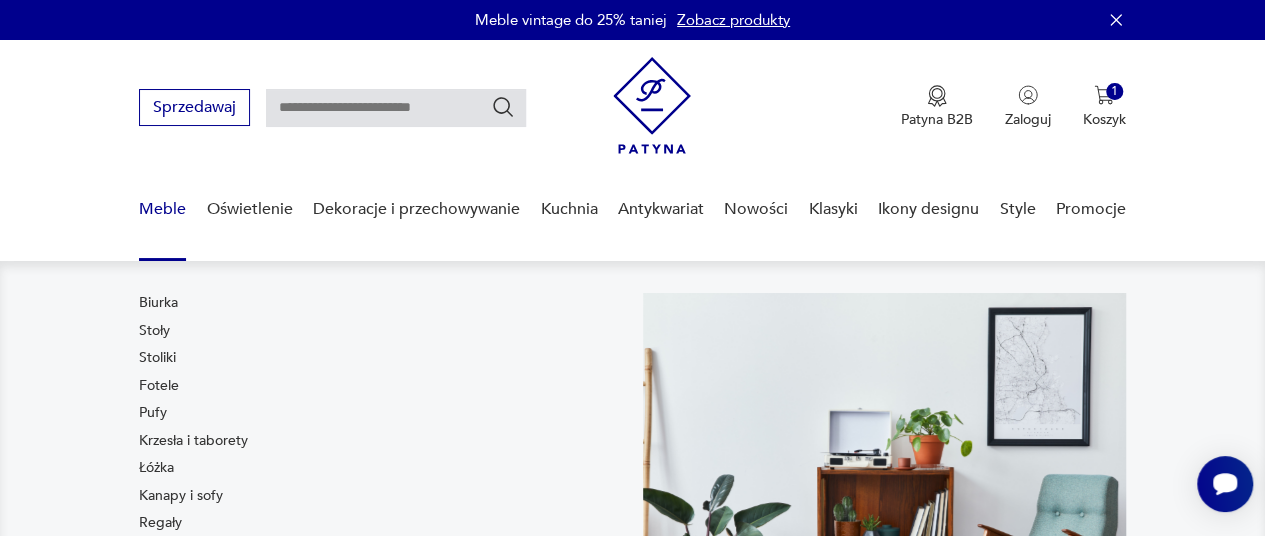 click on "Meble" at bounding box center [162, 209] 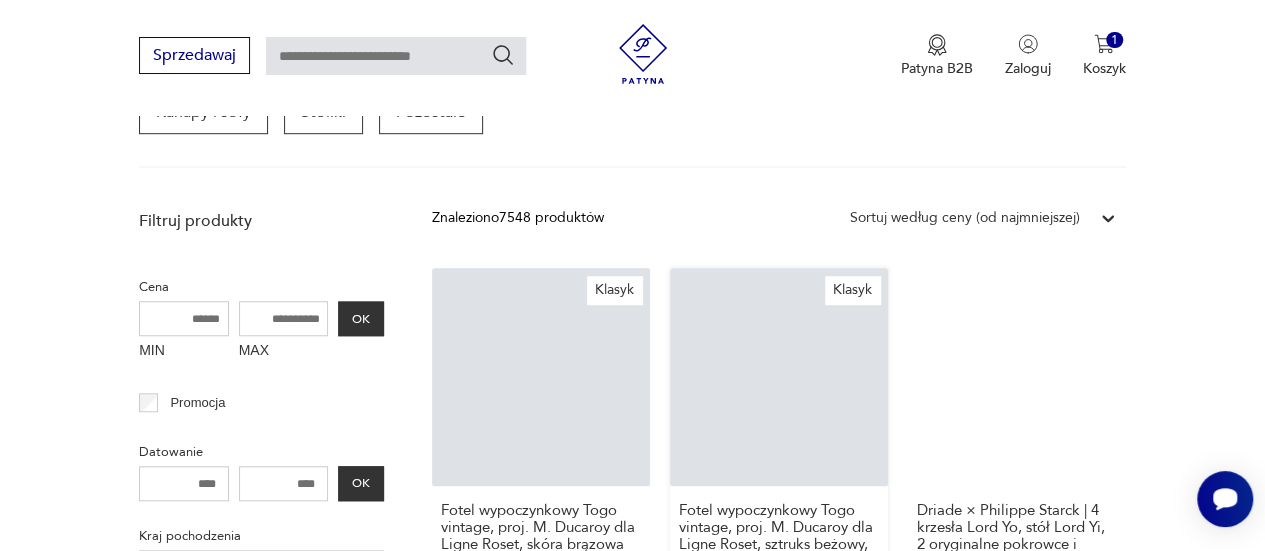 scroll, scrollTop: 571, scrollLeft: 0, axis: vertical 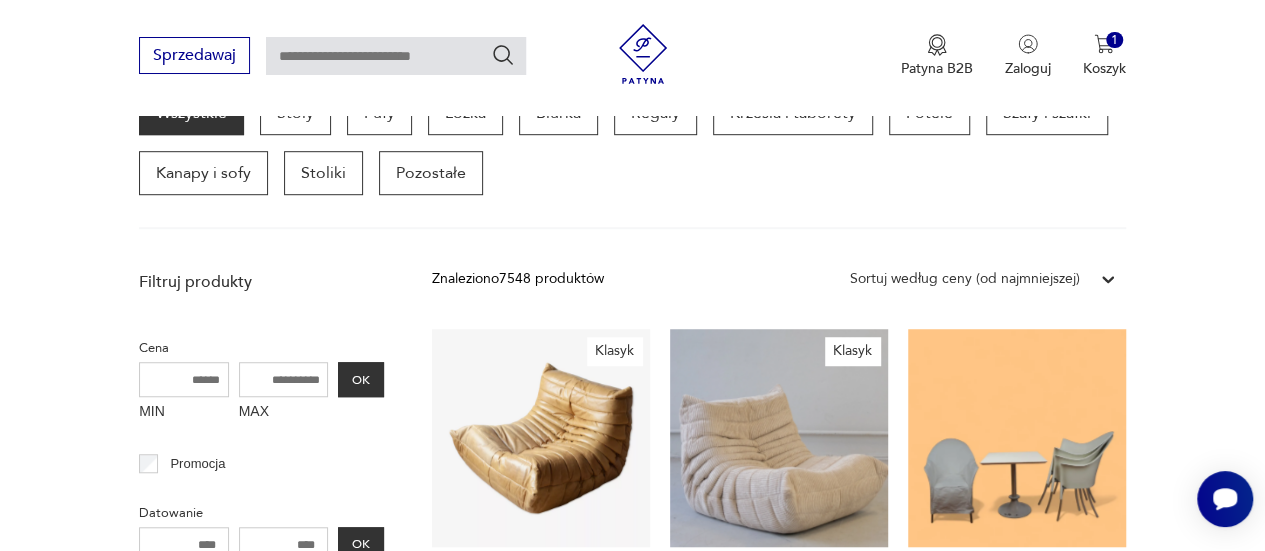 click on "Sortuj według ceny (od najmniejszej)" at bounding box center (965, 279) 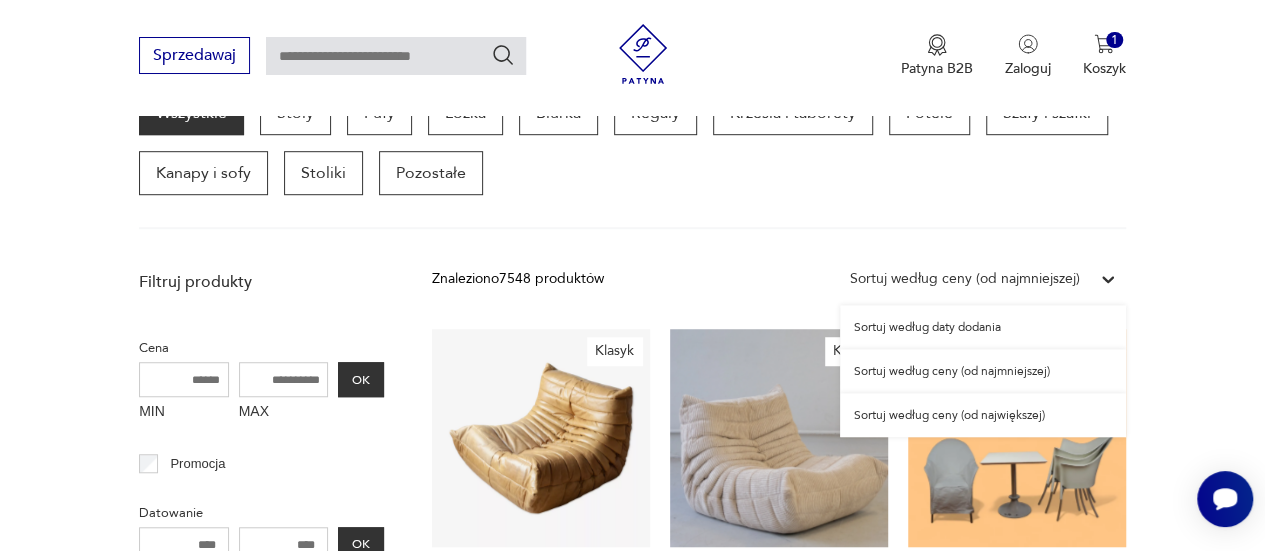 click on "Sortuj według ceny (od najmniejszej)" at bounding box center (983, 371) 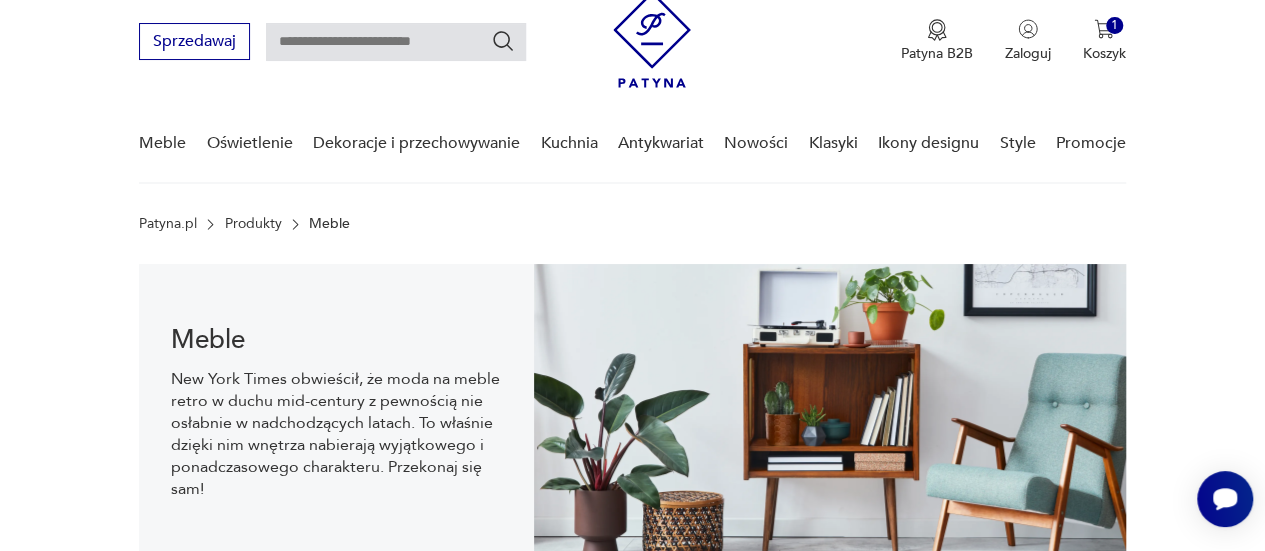 scroll, scrollTop: 0, scrollLeft: 0, axis: both 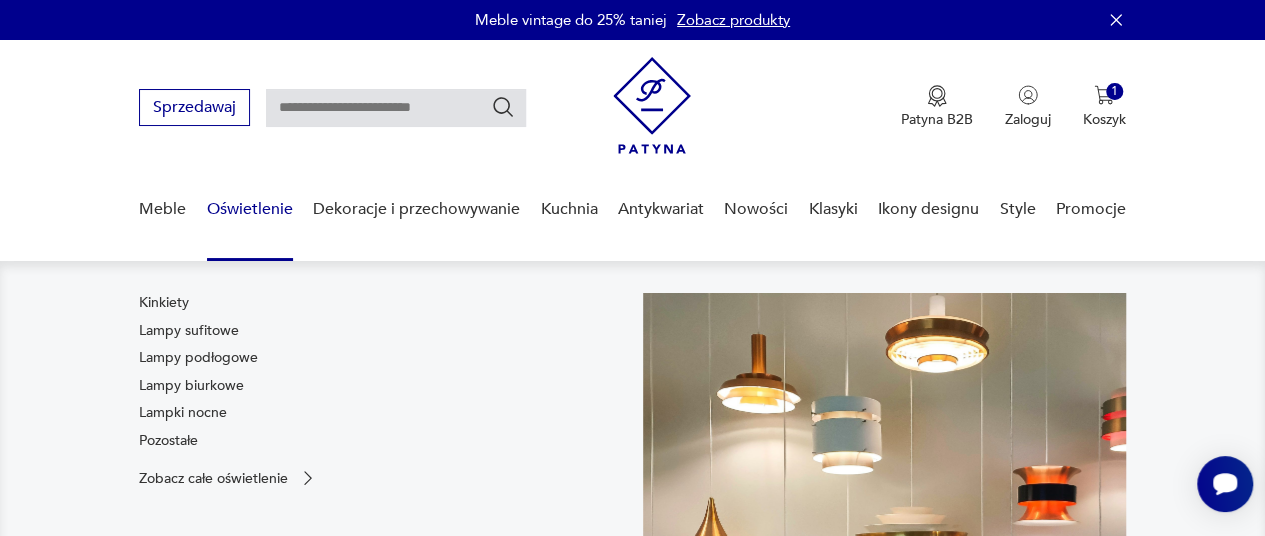 click on "Oświetlenie" at bounding box center [250, 209] 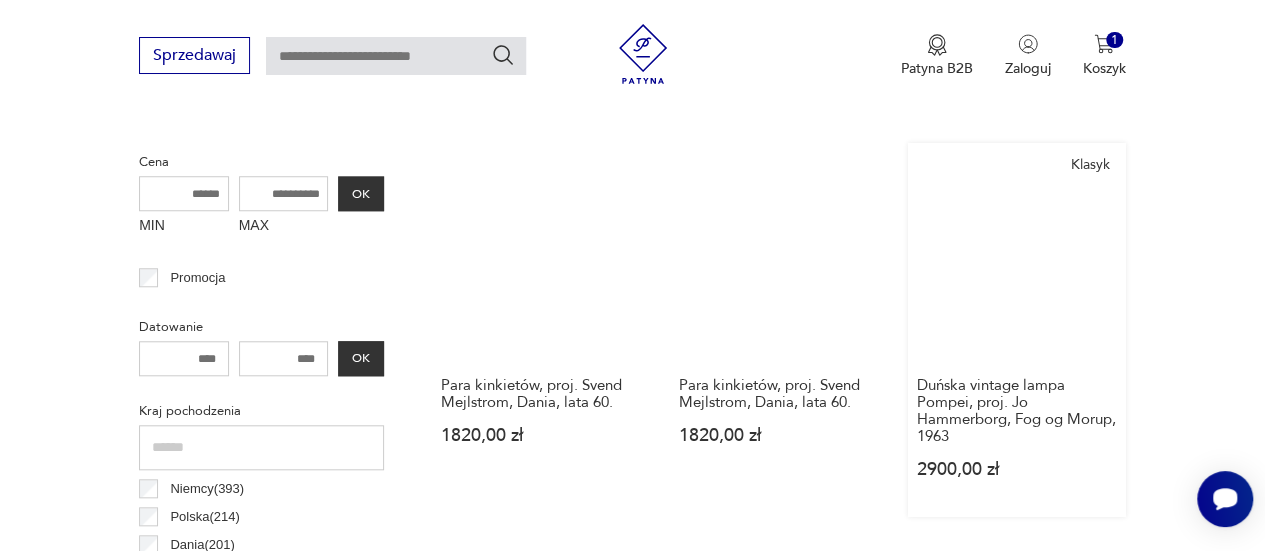 scroll, scrollTop: 630, scrollLeft: 0, axis: vertical 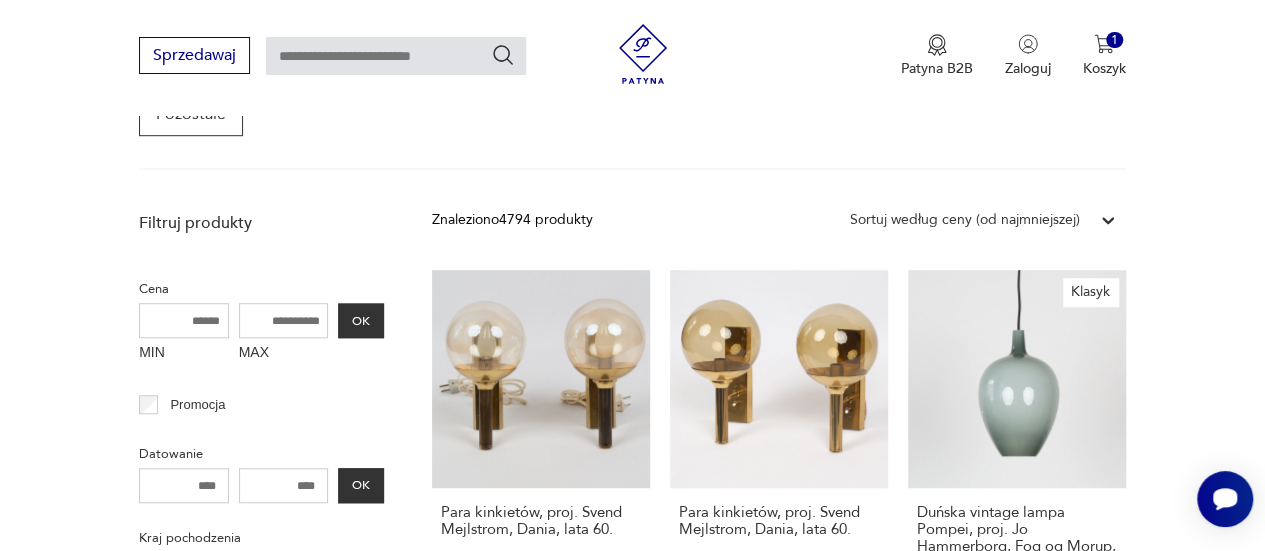 click on "Sortuj według ceny (od najmniejszej)" at bounding box center [965, 220] 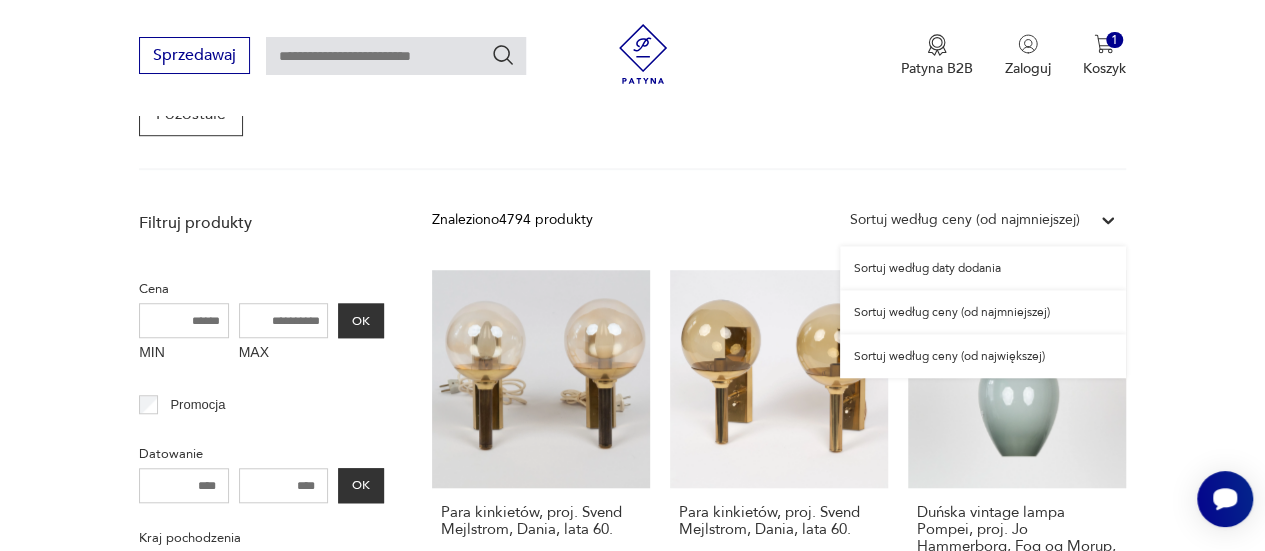 click on "Sortuj według ceny (od najmniejszej)" at bounding box center [983, 312] 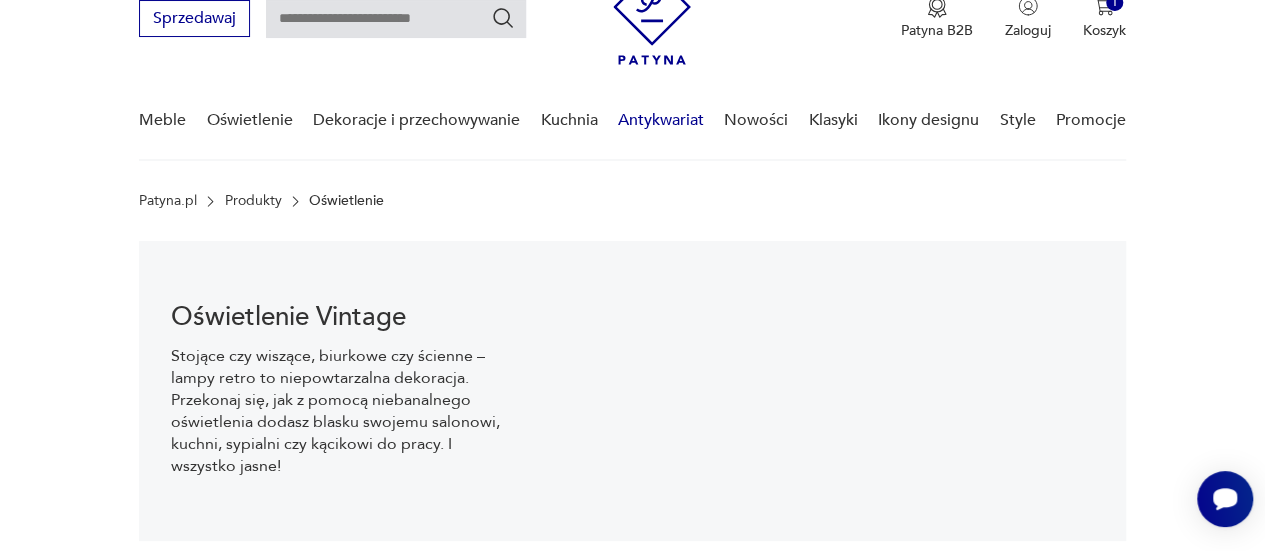 scroll, scrollTop: 0, scrollLeft: 0, axis: both 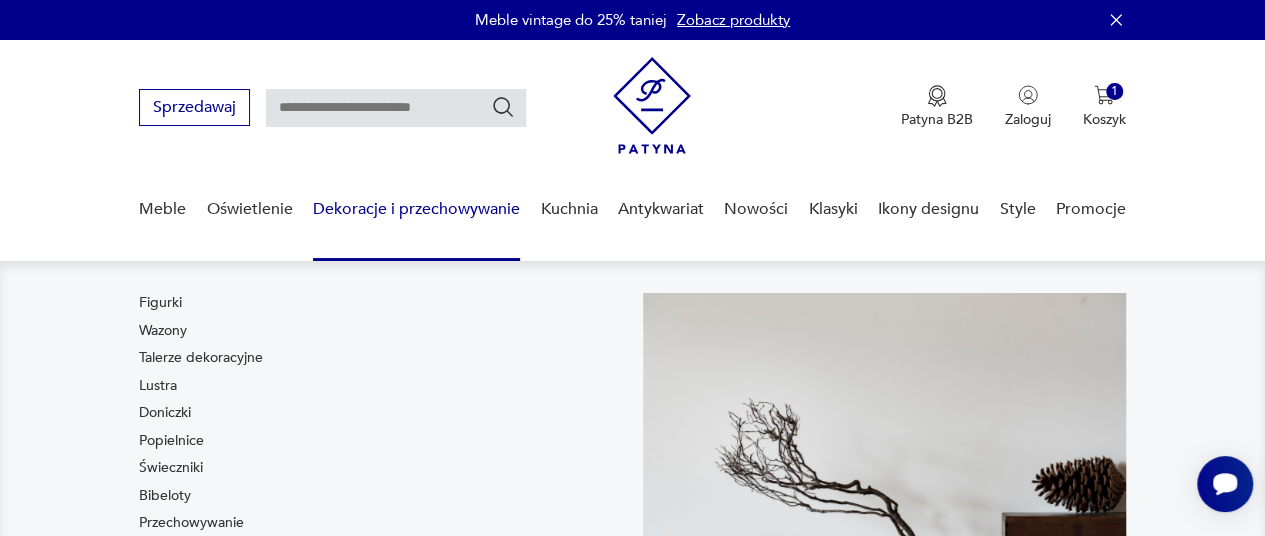click on "Dekoracje i przechowywanie" at bounding box center (416, 209) 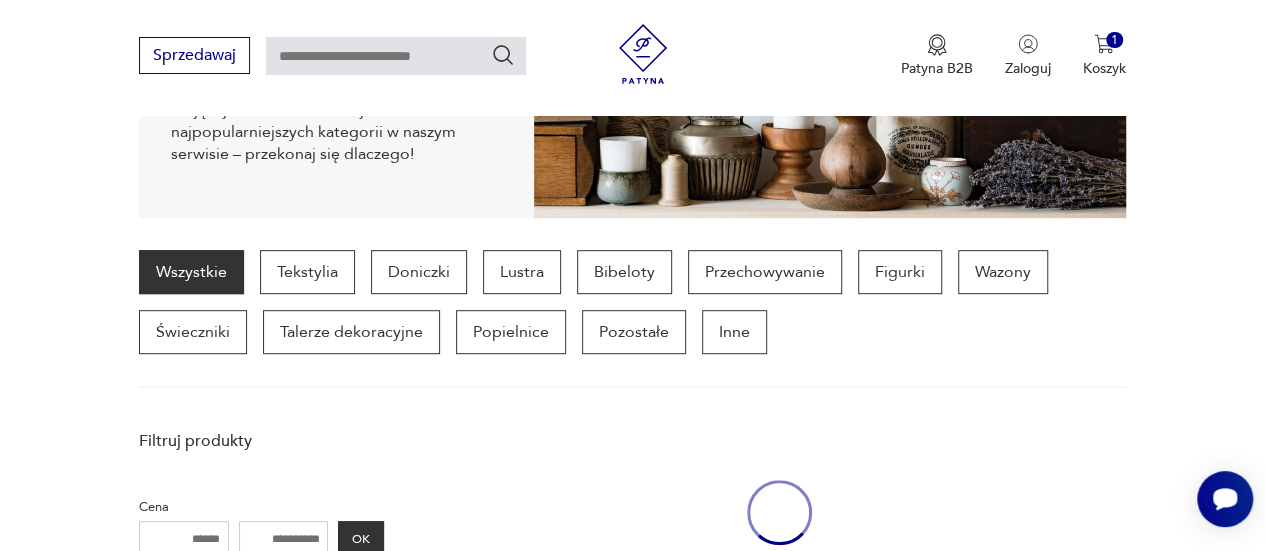 scroll, scrollTop: 530, scrollLeft: 0, axis: vertical 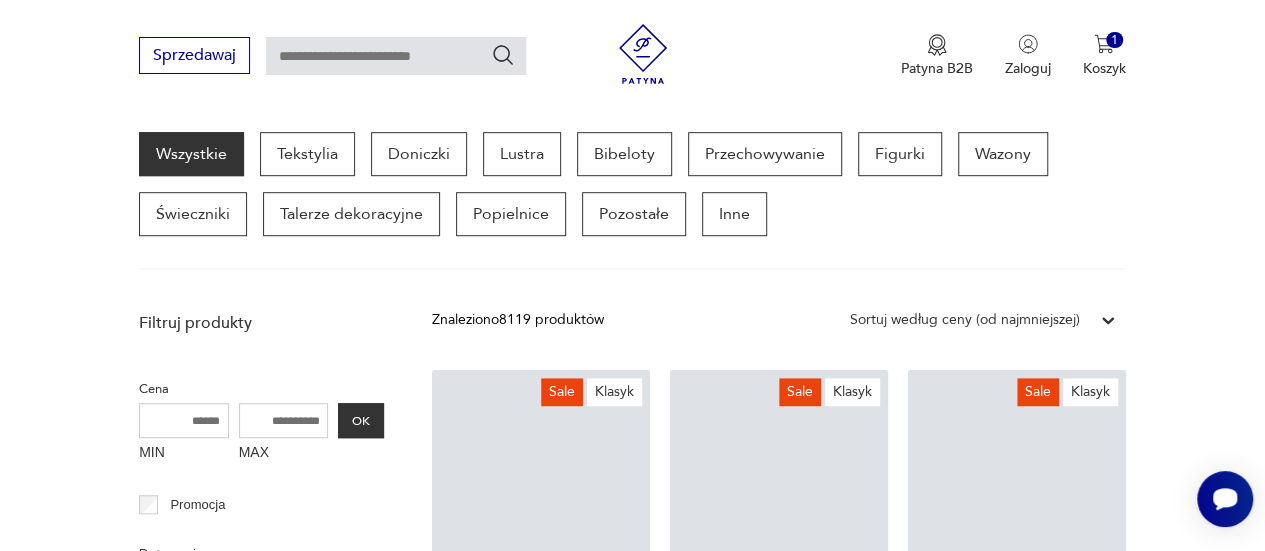 click on "Sortuj według ceny (od najmniejszej)" at bounding box center (965, 320) 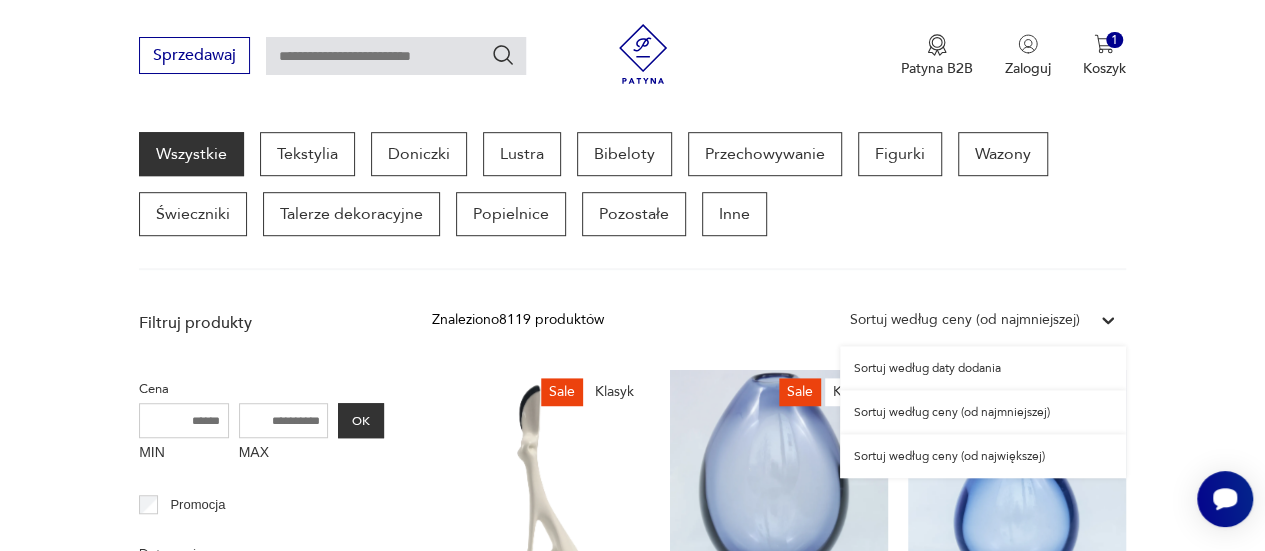 click on "Wszystkie Tekstylia Doniczki Lustra Bibeloty Przechowywanie Figurki Wazony Świeczniki Talerze dekoracyjne Popielnice Pozostałe Inne" at bounding box center (632, 201) 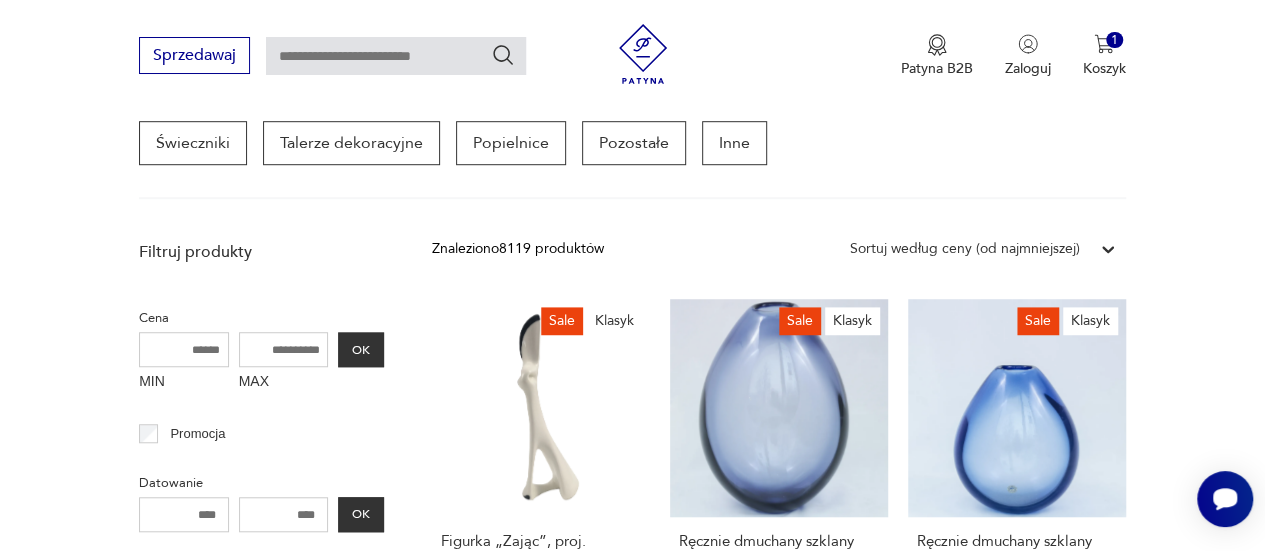 scroll, scrollTop: 530, scrollLeft: 0, axis: vertical 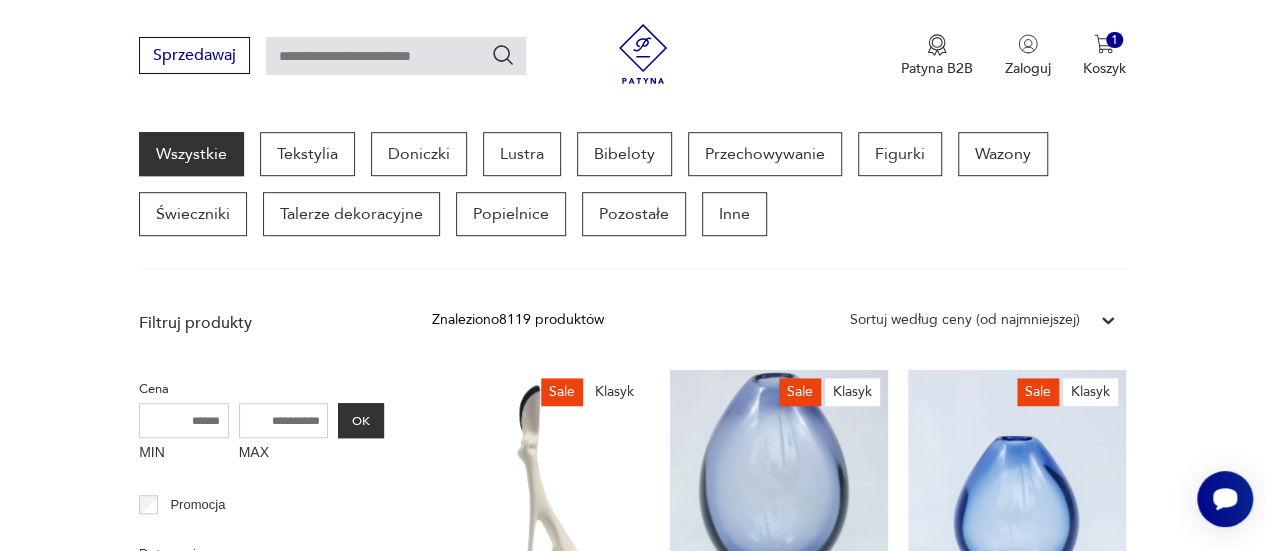 click on "Sortuj według ceny (od najmniejszej)" at bounding box center [965, 320] 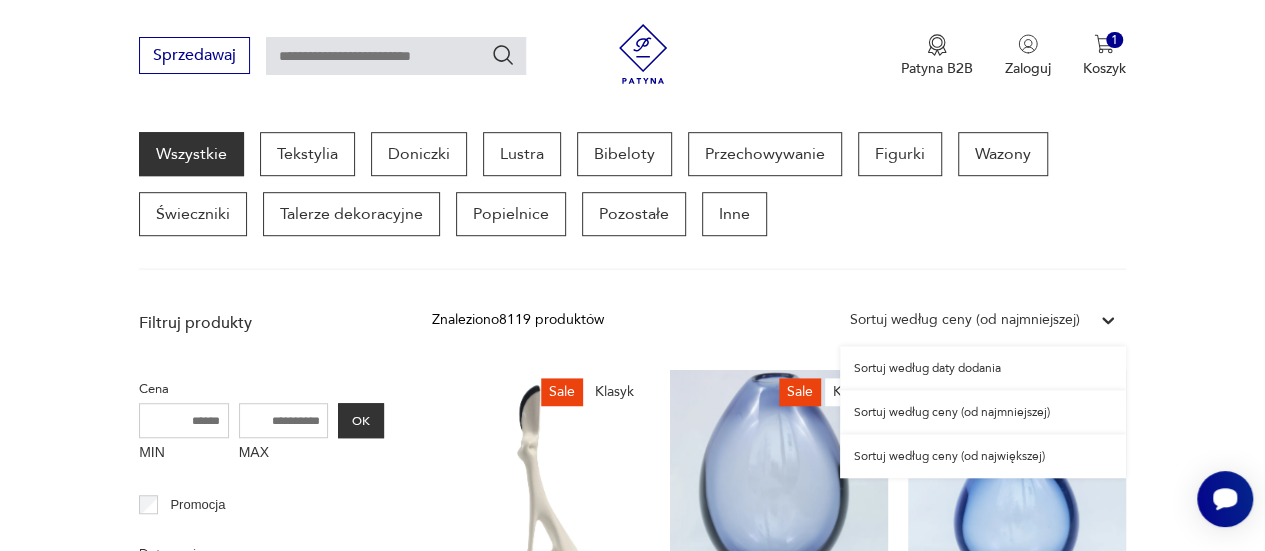 click on "Sortuj według ceny (od najmniejszej)" at bounding box center (983, 412) 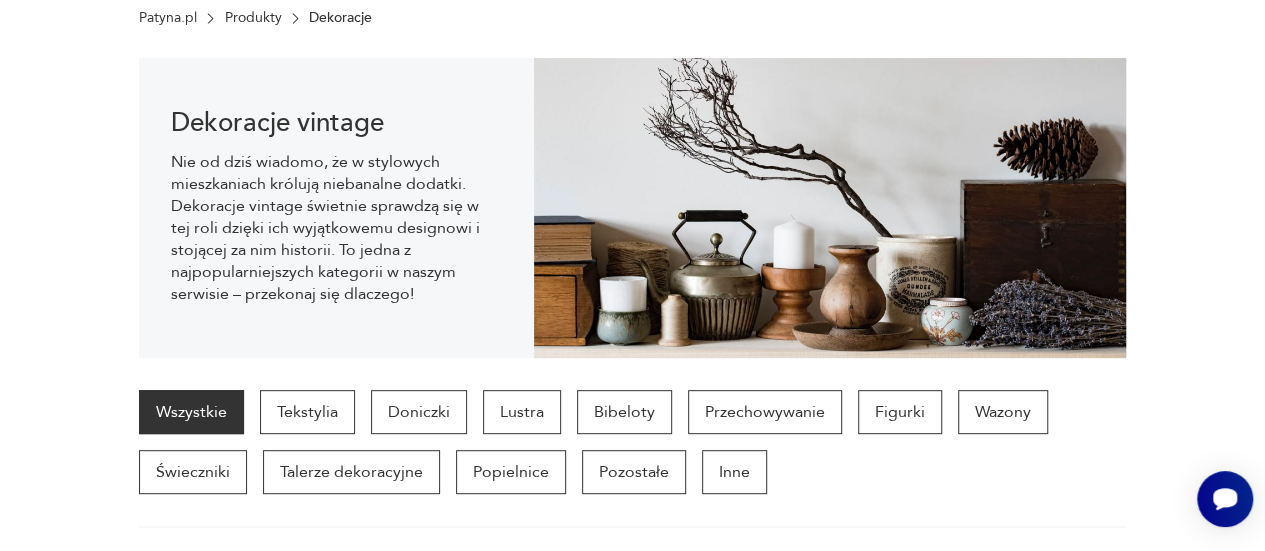 scroll, scrollTop: 0, scrollLeft: 0, axis: both 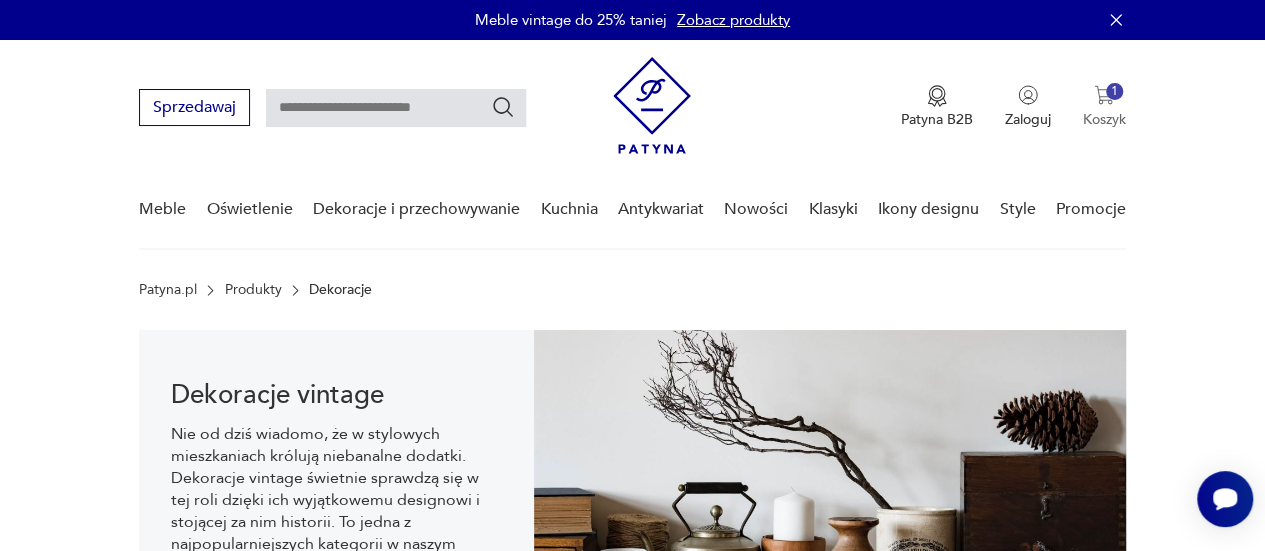click on "1 Koszyk" at bounding box center [1104, 107] 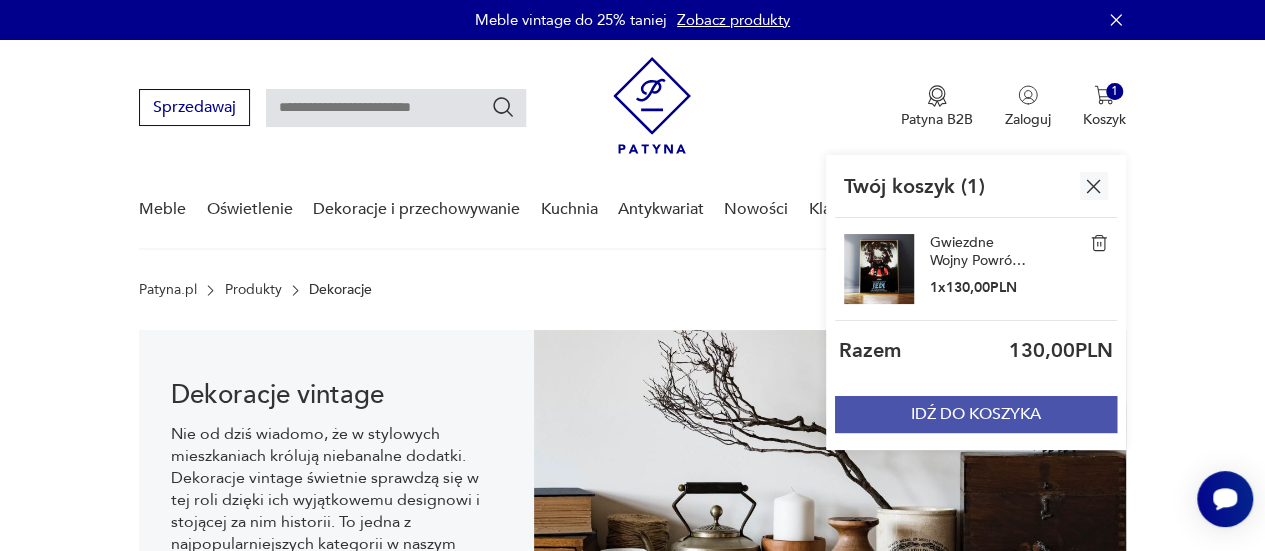click on "IDŹ DO KOSZYKA" at bounding box center (976, 414) 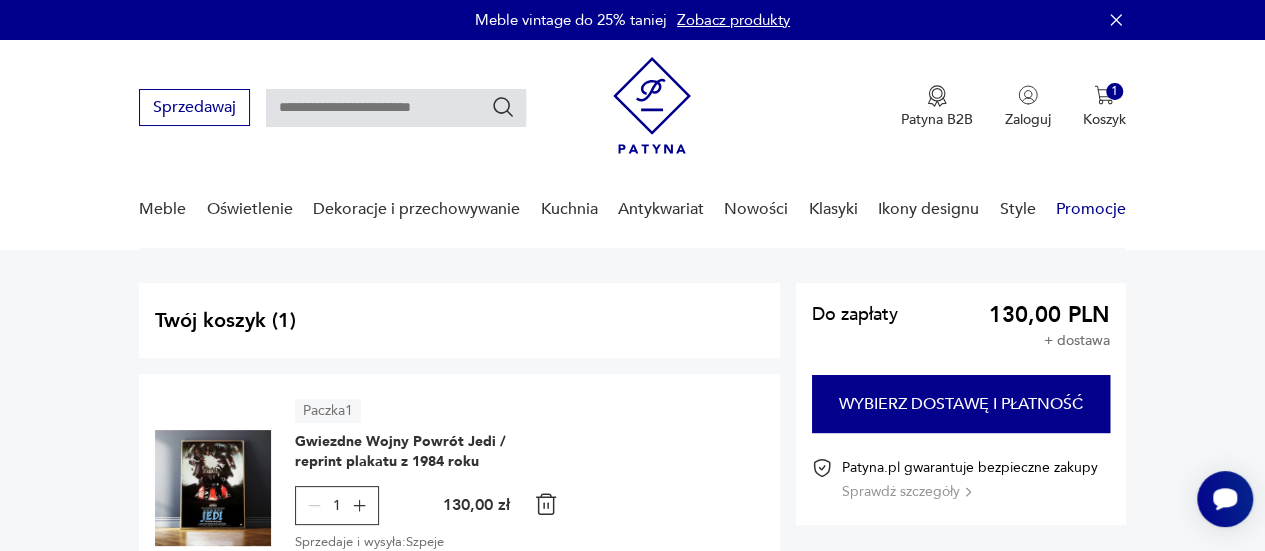 click on "Promocje" at bounding box center [1091, 209] 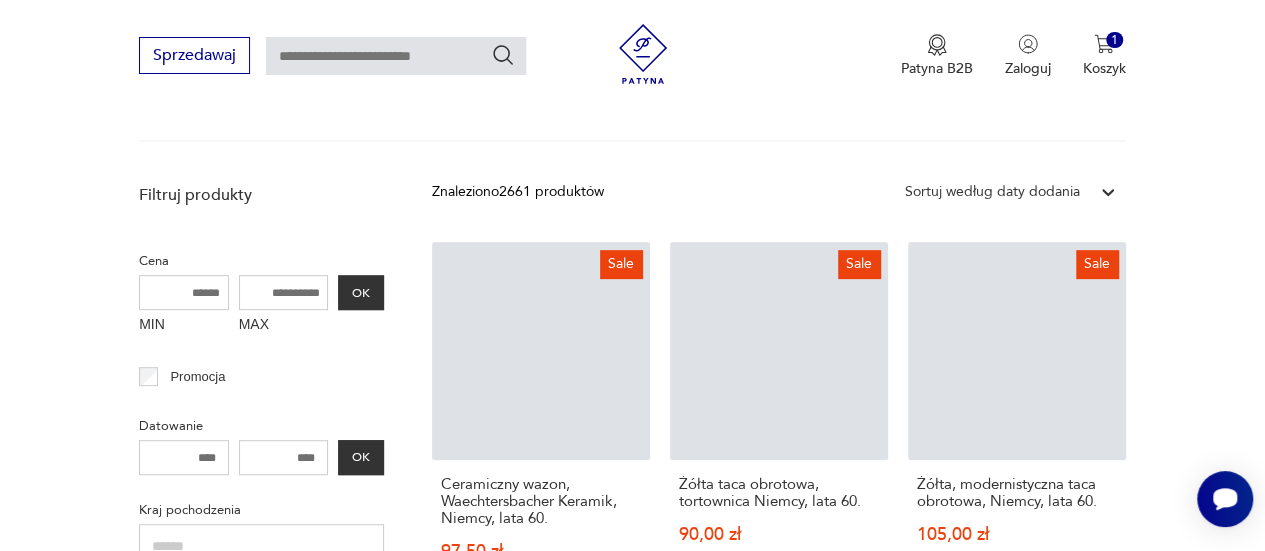 scroll, scrollTop: 299, scrollLeft: 0, axis: vertical 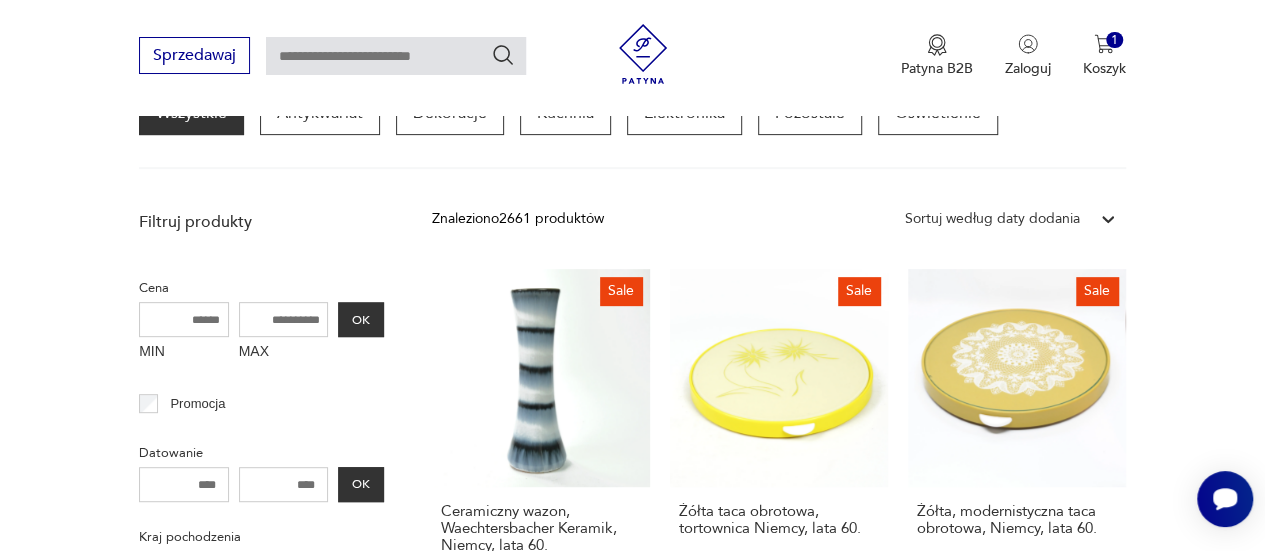 click on "Sortuj według daty dodania" at bounding box center [992, 219] 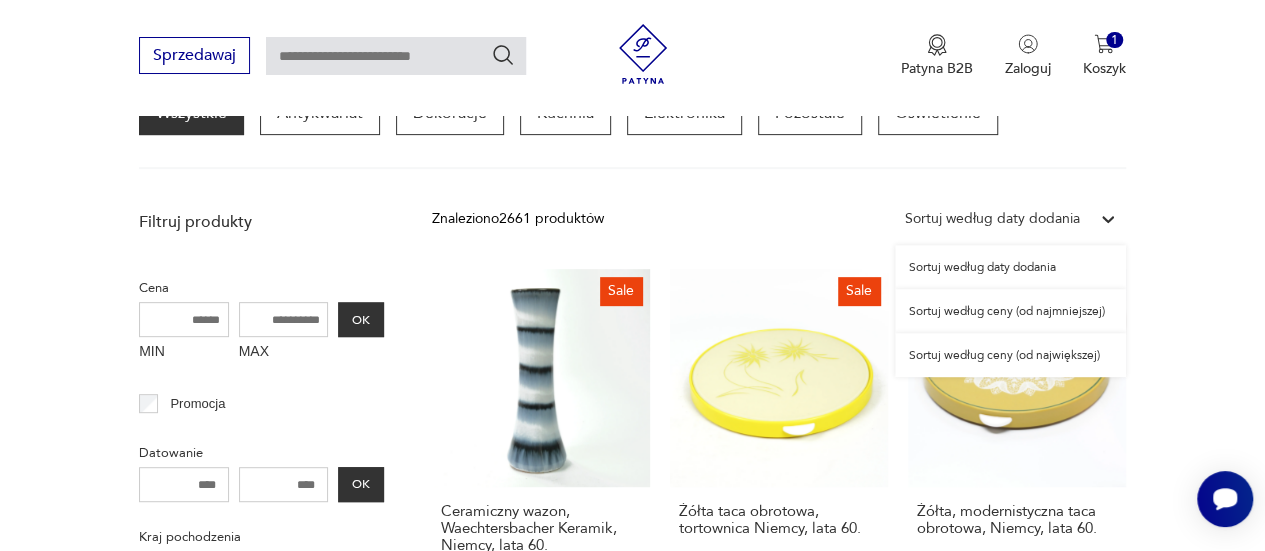 click on "Sortuj według daty dodania" at bounding box center [1010, 267] 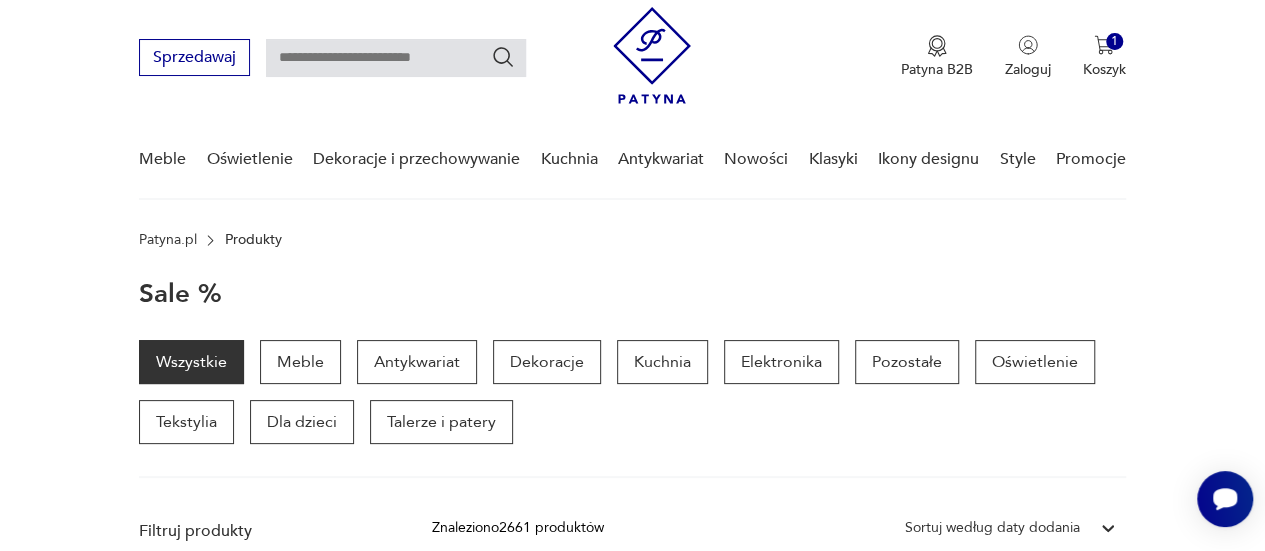 scroll, scrollTop: 0, scrollLeft: 0, axis: both 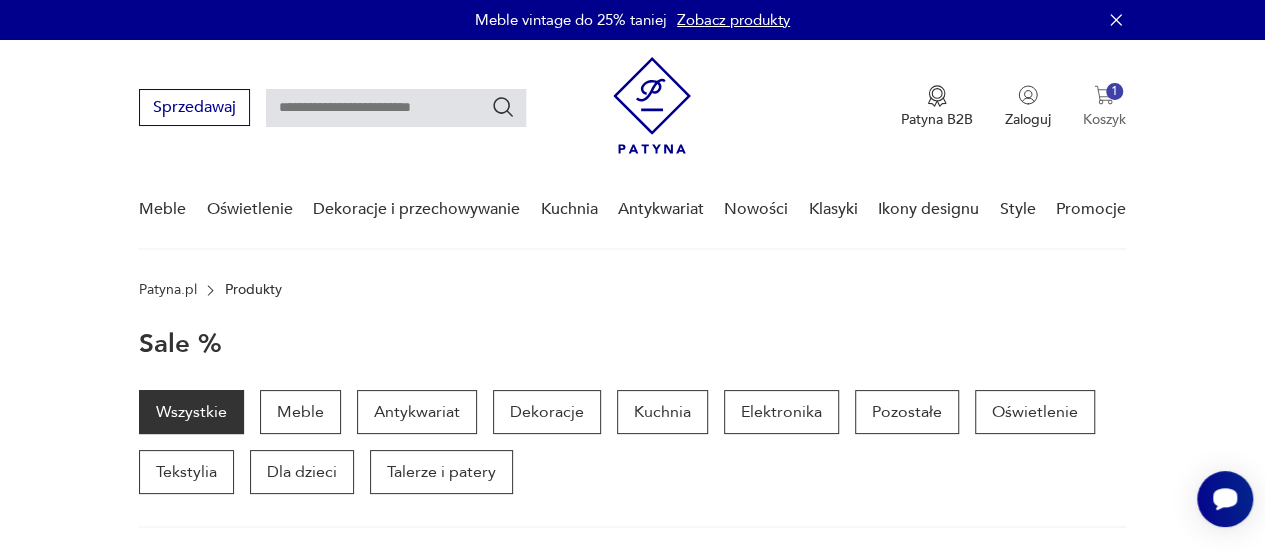 click at bounding box center (1104, 95) 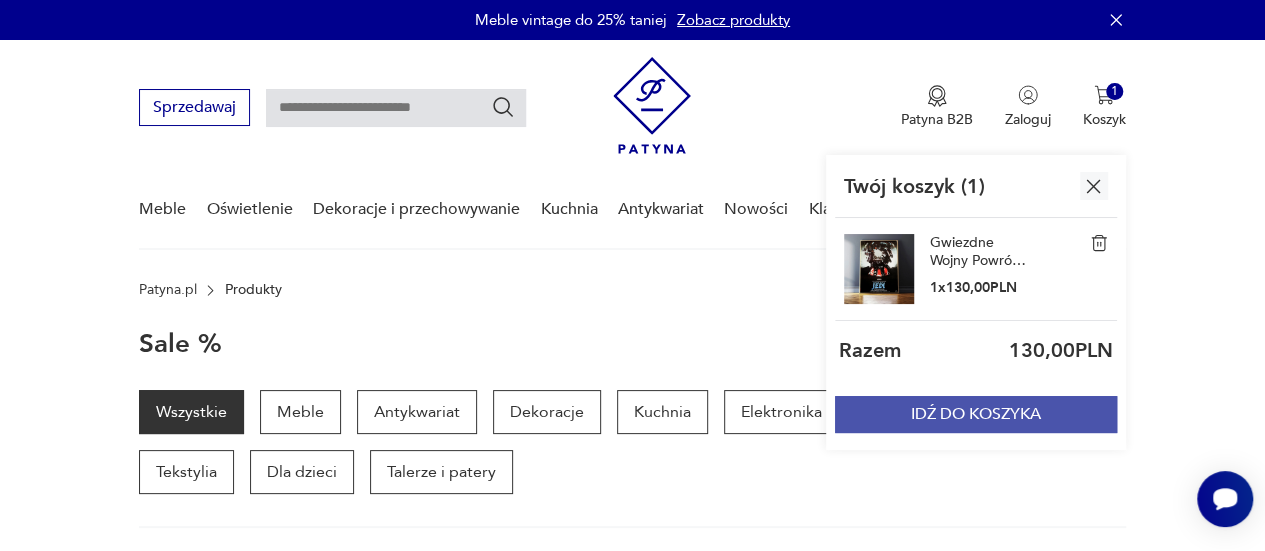 click on "IDŹ DO KOSZYKA" at bounding box center (976, 414) 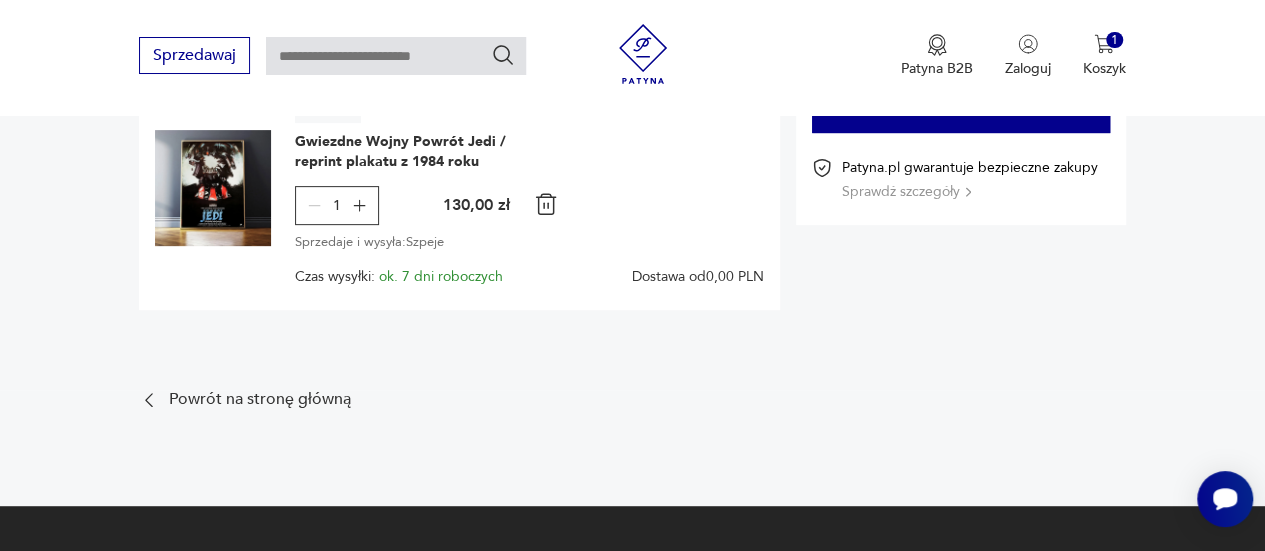 scroll, scrollTop: 100, scrollLeft: 0, axis: vertical 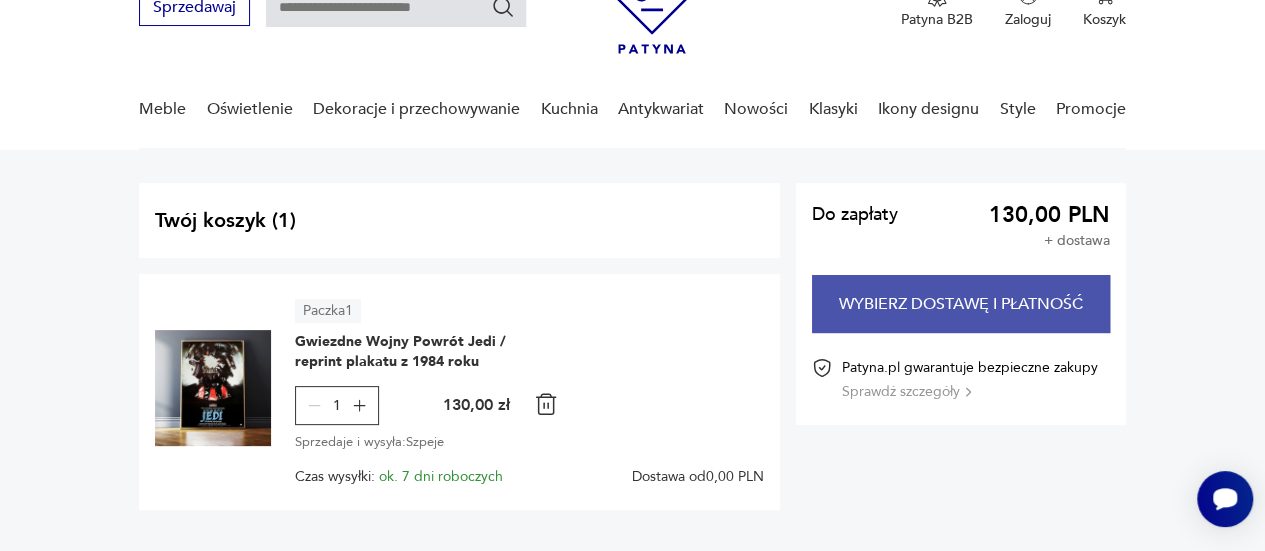 click on "Wybierz dostawę i płatność" at bounding box center [961, 304] 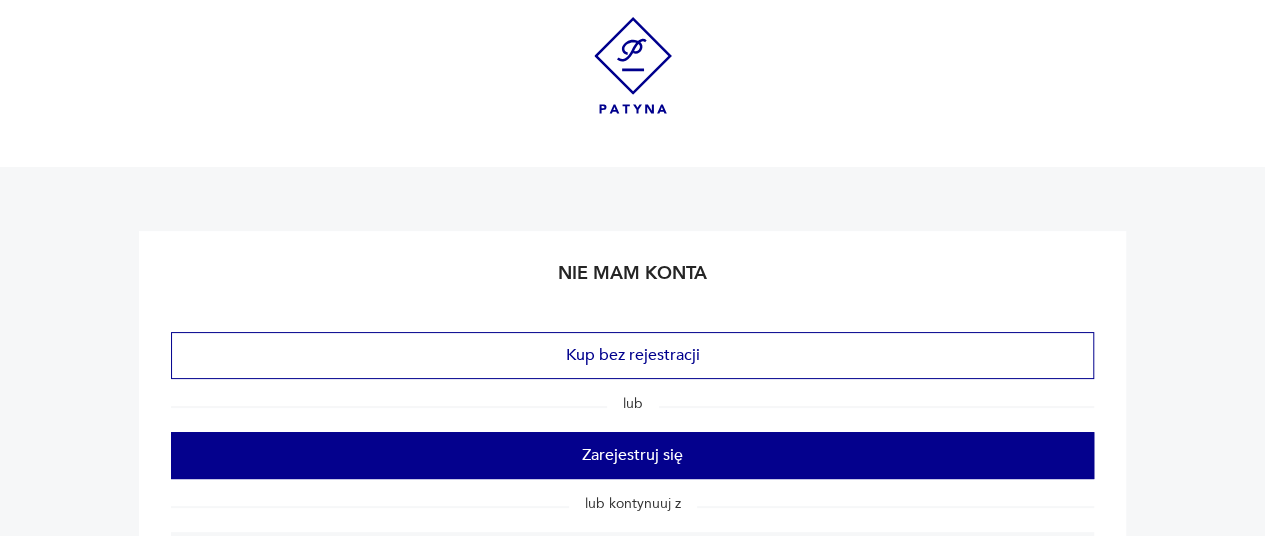 scroll, scrollTop: 200, scrollLeft: 0, axis: vertical 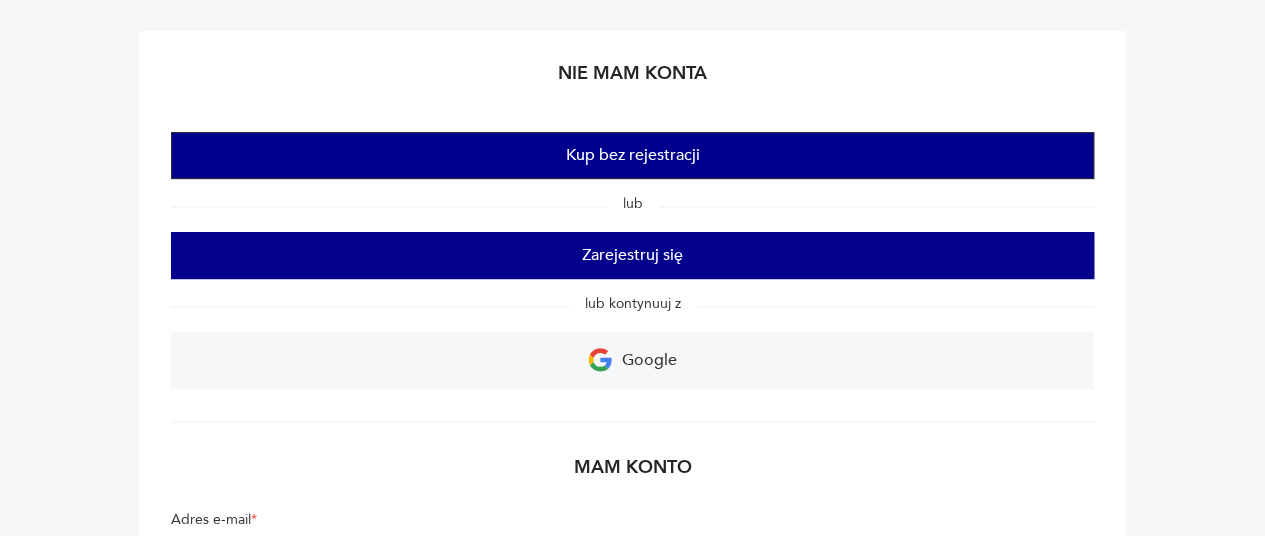 click on "Kup bez rejestracji" at bounding box center [632, 155] 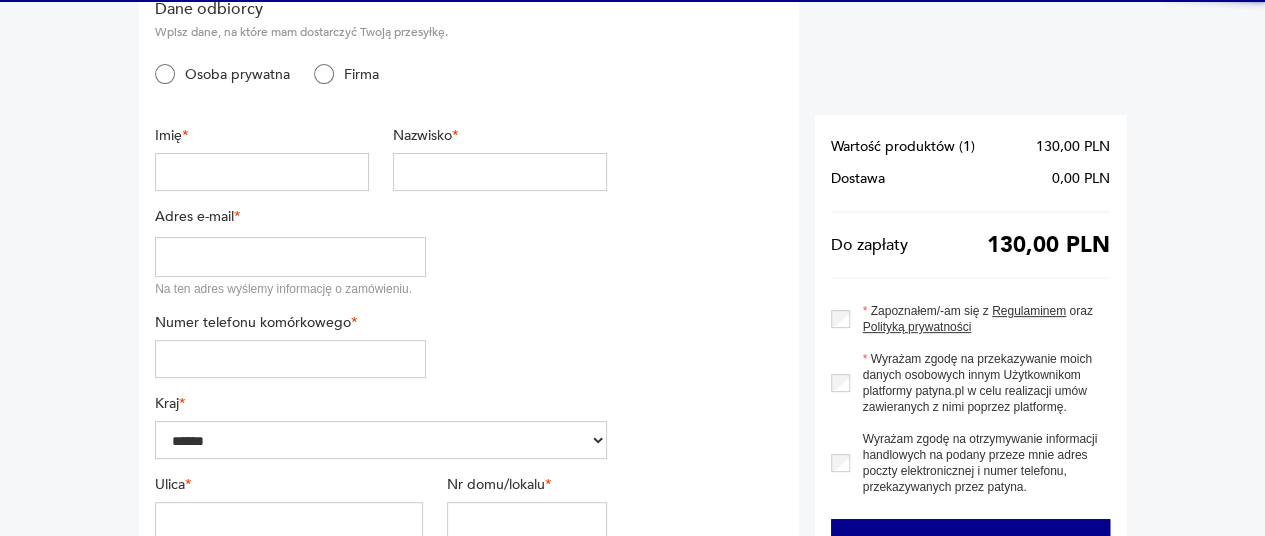 scroll, scrollTop: 0, scrollLeft: 0, axis: both 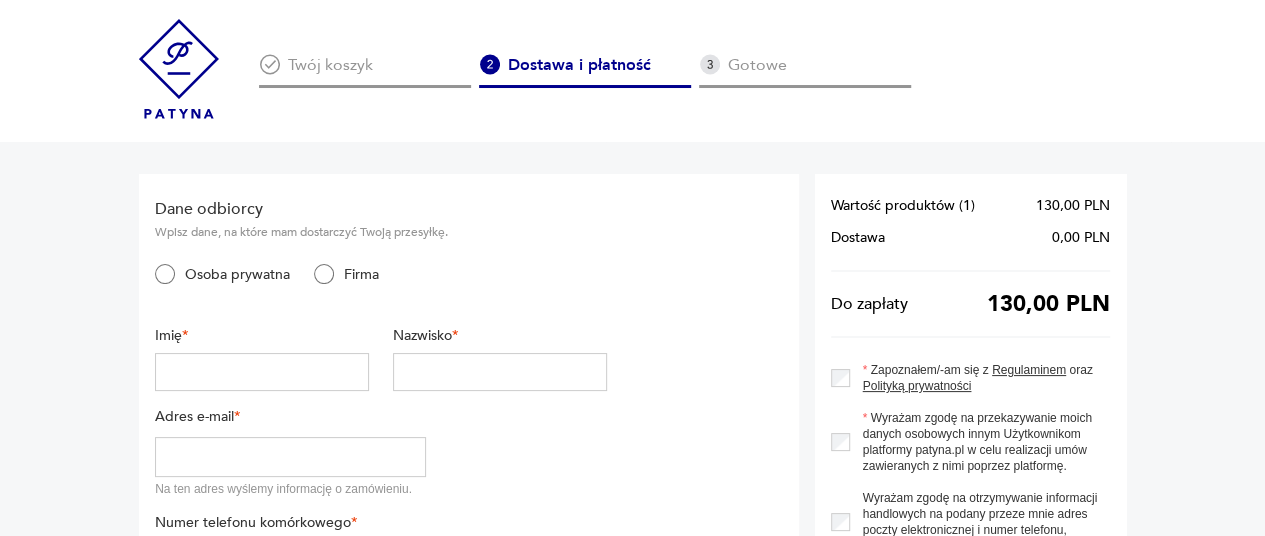 click at bounding box center (262, 372) 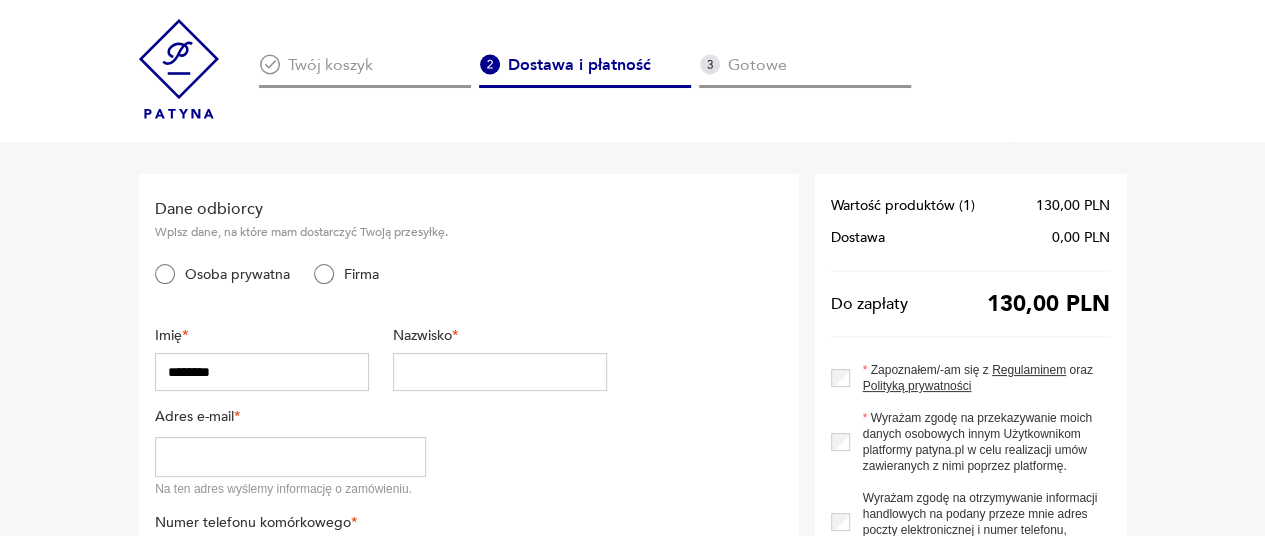 type on "********" 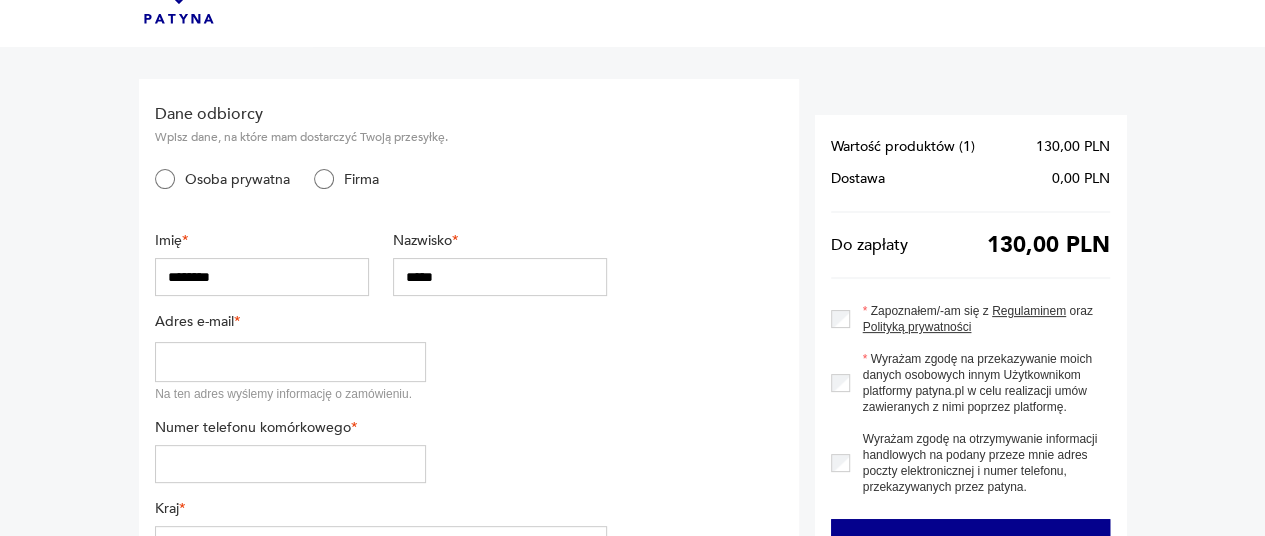 scroll, scrollTop: 200, scrollLeft: 0, axis: vertical 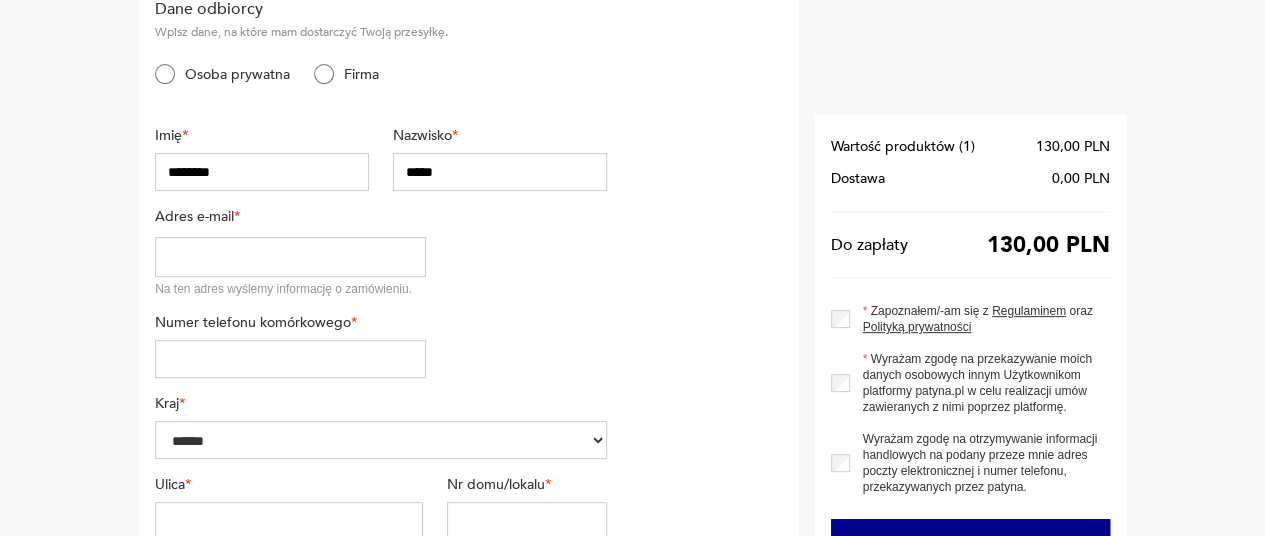 type on "*****" 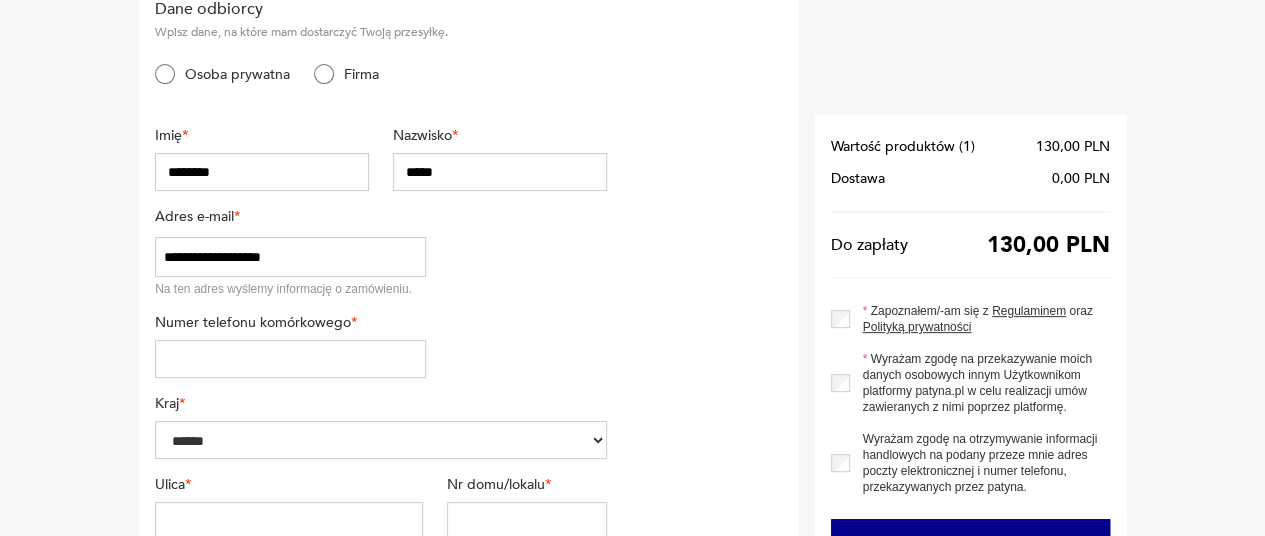 click at bounding box center (290, 359) 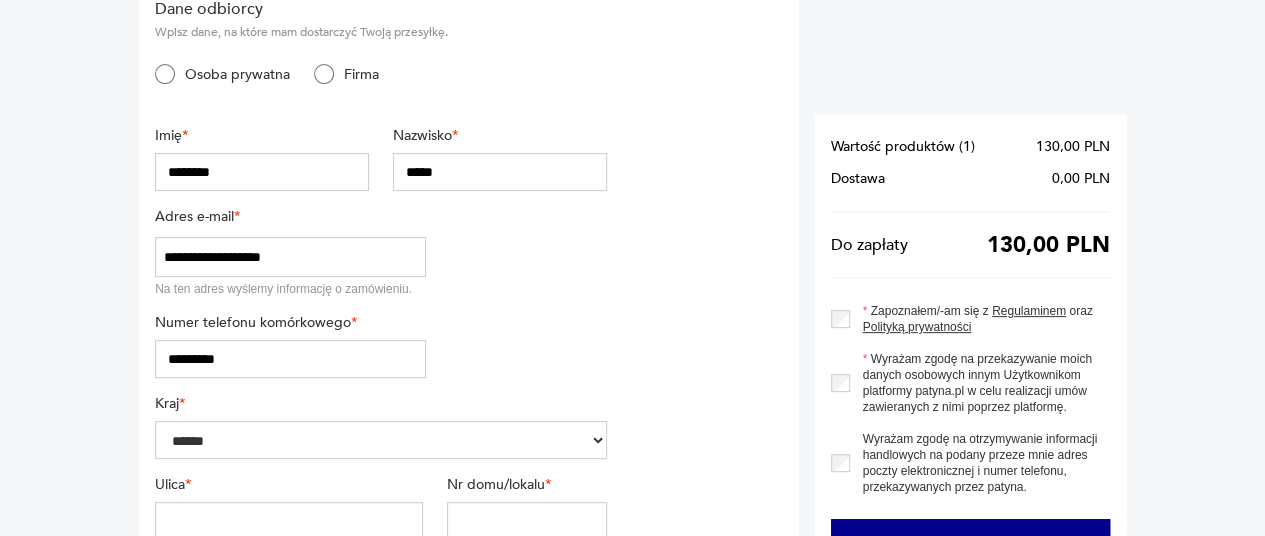 scroll, scrollTop: 600, scrollLeft: 0, axis: vertical 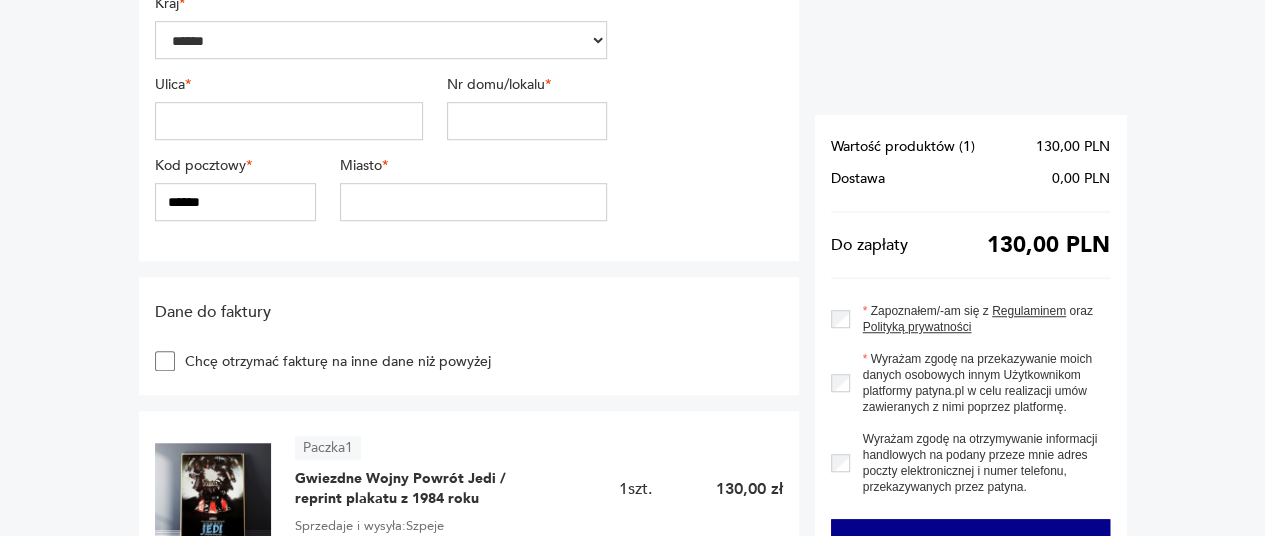 type on "*********" 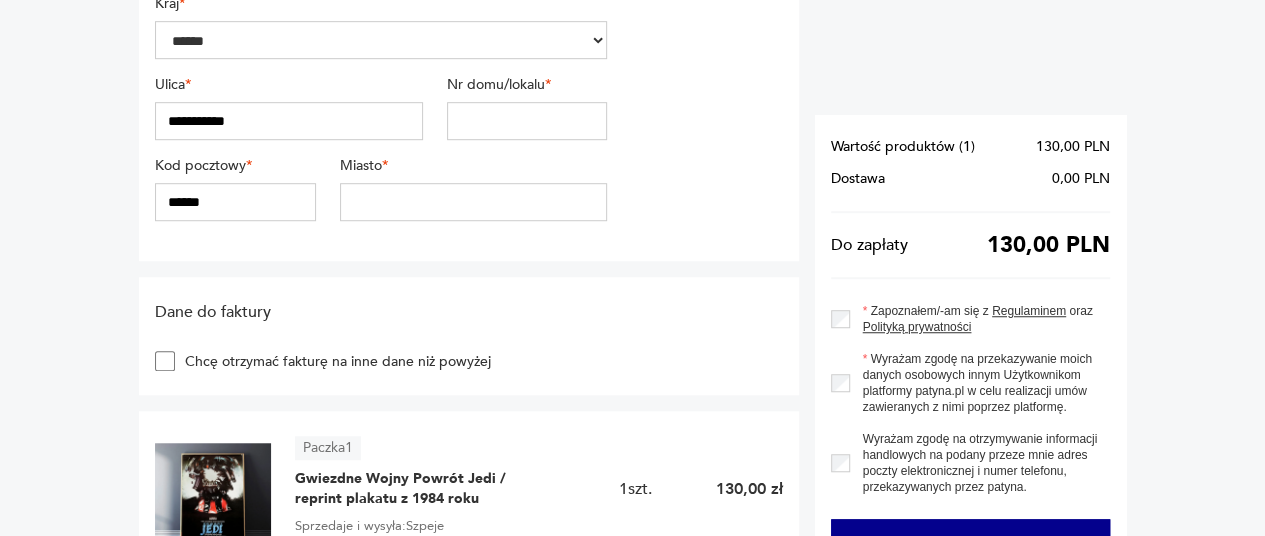 type on "**" 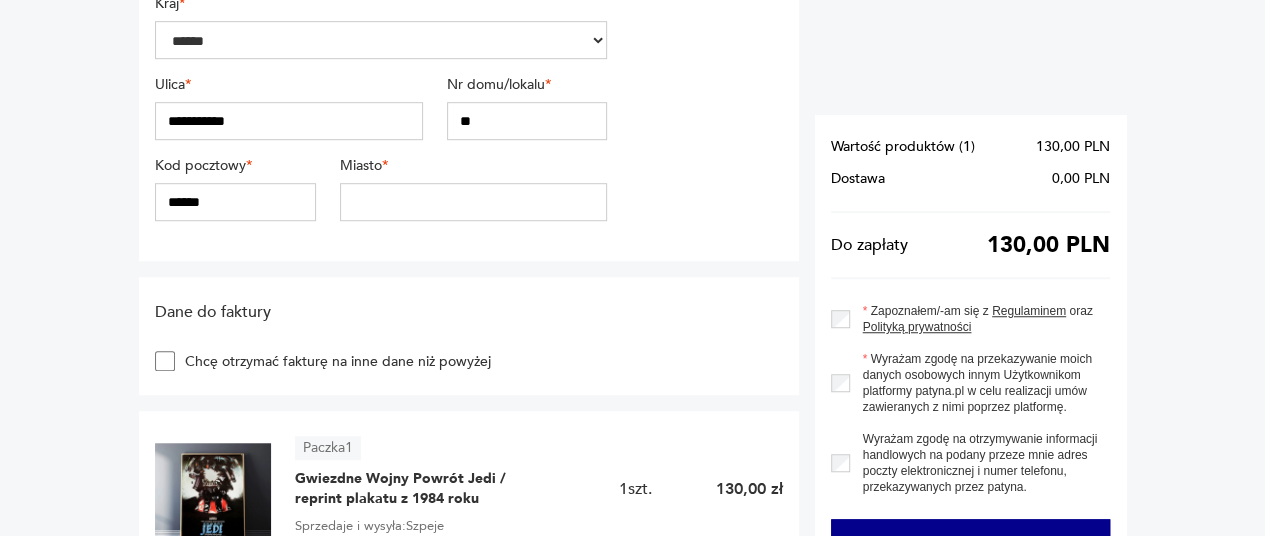 type on "******" 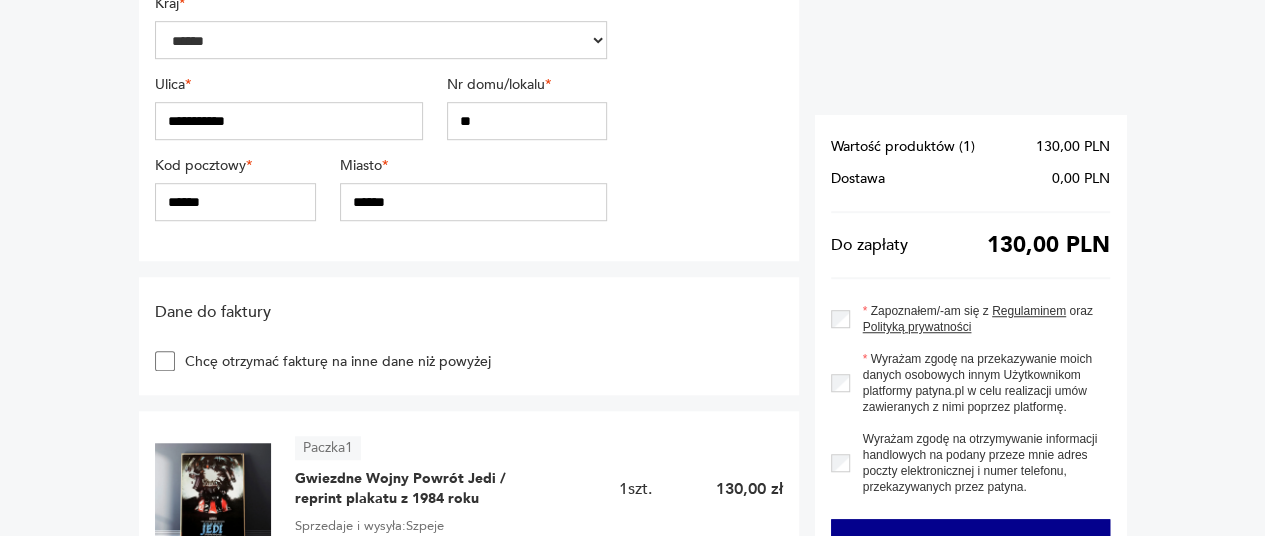 click on "******" at bounding box center (235, 202) 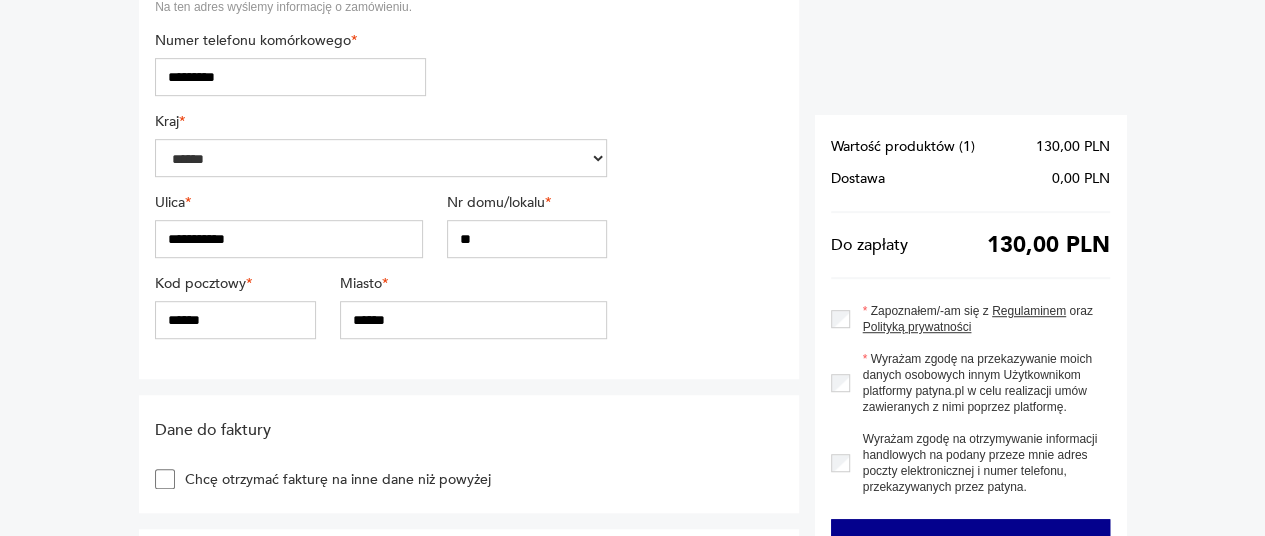 scroll, scrollTop: 400, scrollLeft: 0, axis: vertical 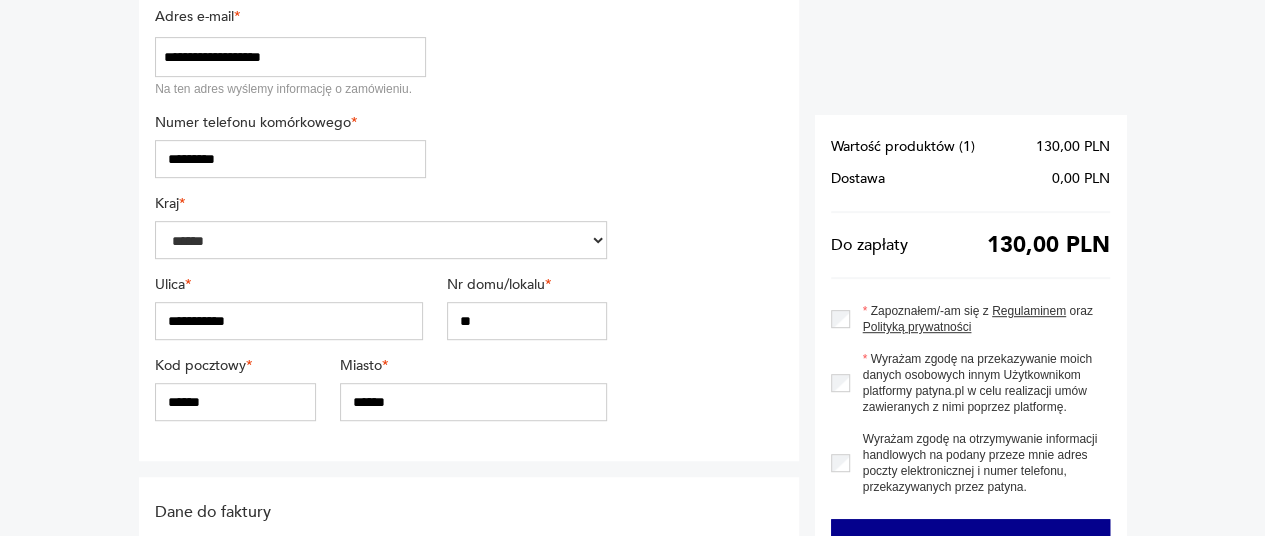 click on "**" at bounding box center [527, 321] 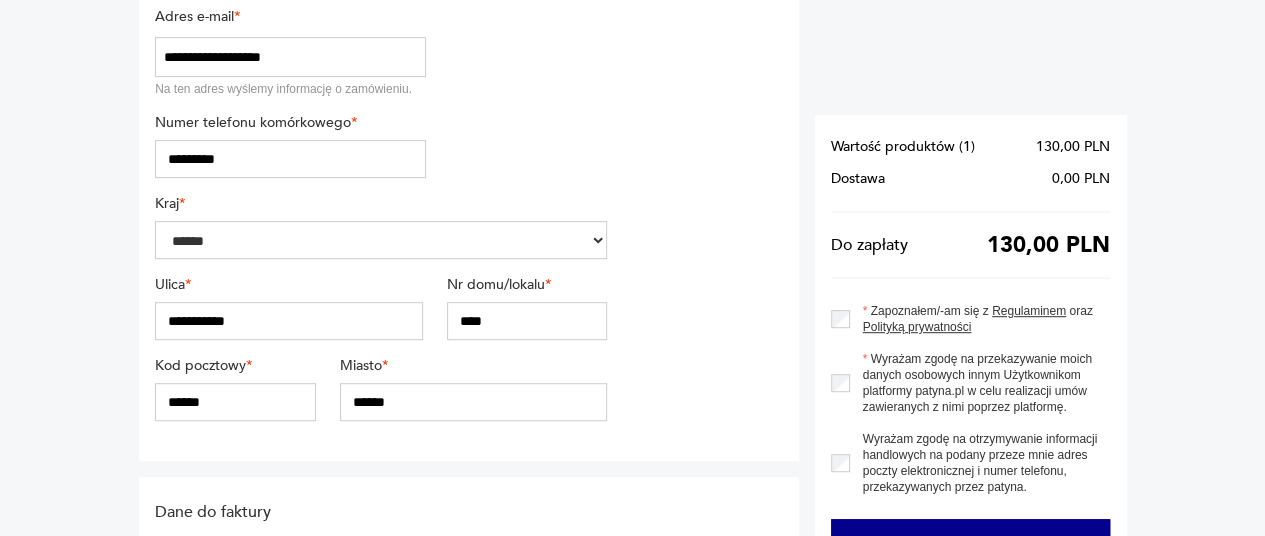 type on "****" 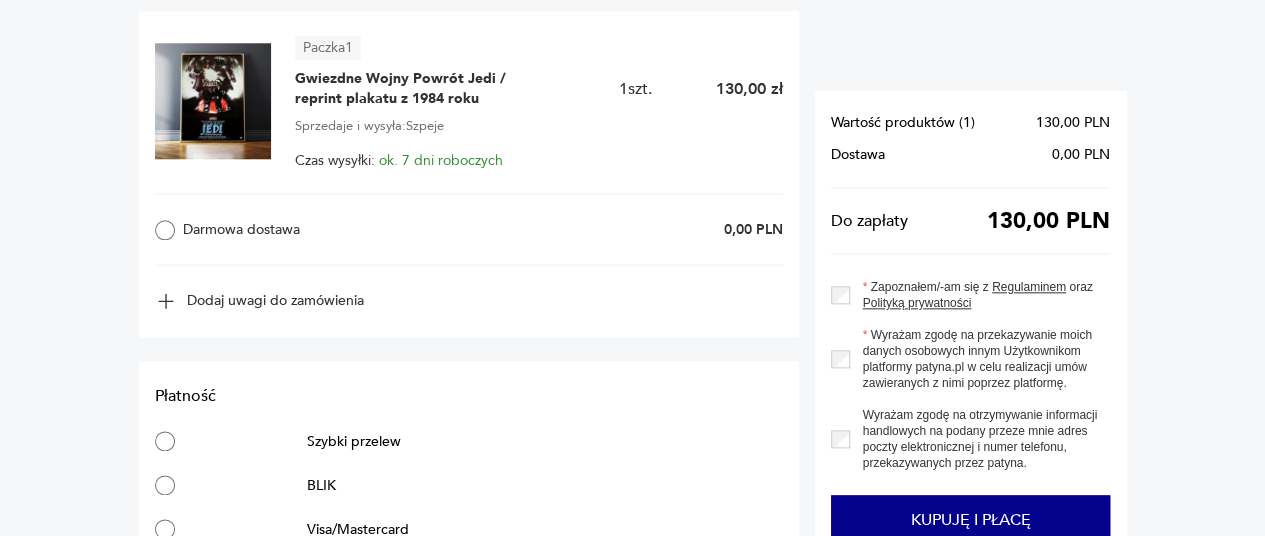scroll, scrollTop: 1200, scrollLeft: 0, axis: vertical 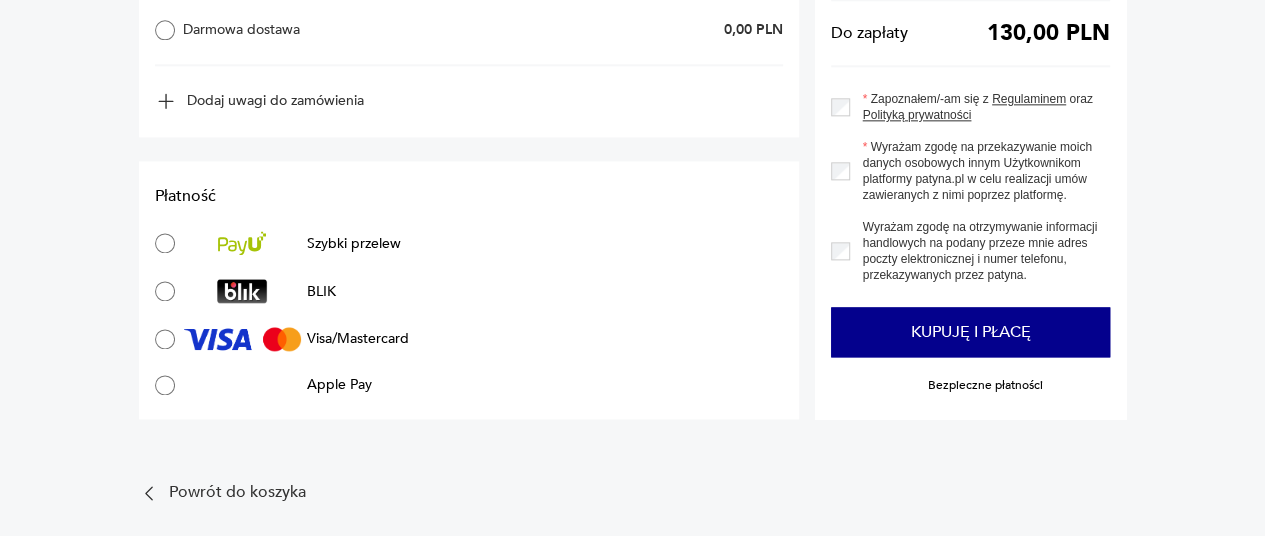 click on "BLIK" at bounding box center (245, 291) 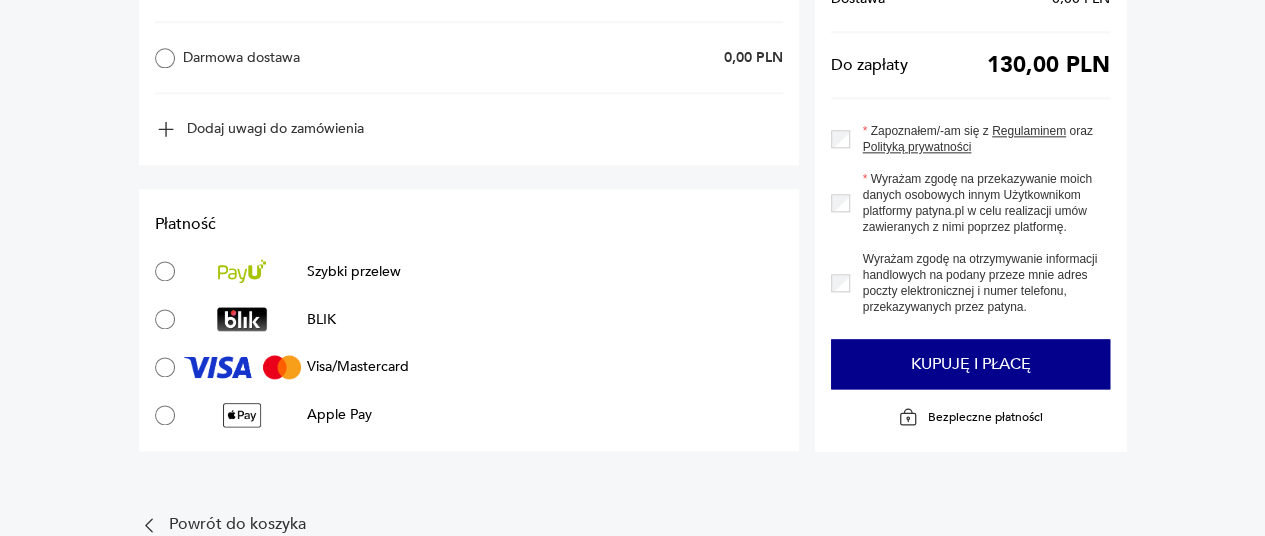 scroll, scrollTop: 1100, scrollLeft: 0, axis: vertical 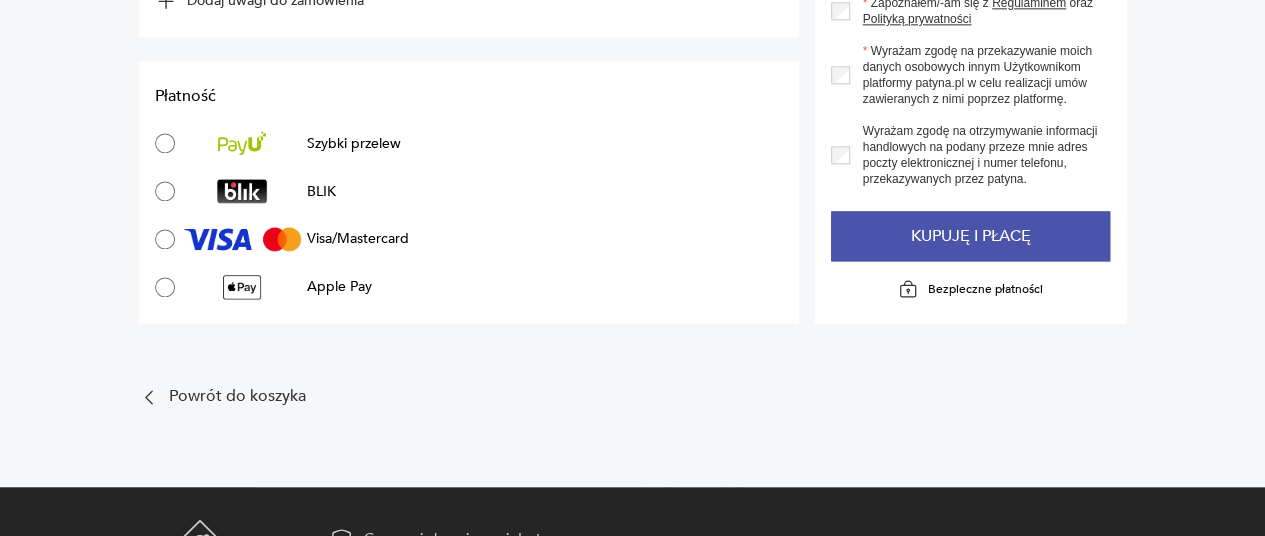 click on "Kupuję i płacę" at bounding box center [970, 236] 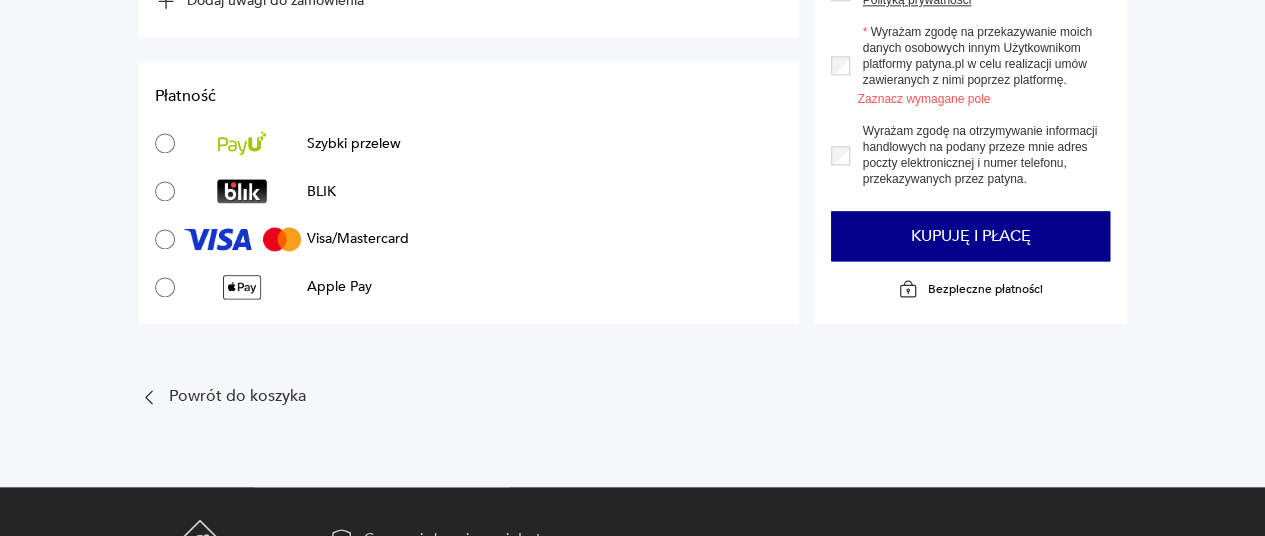 click on "Wyrażam zgodę na przekazywanie moich danych osobowych innym Użytkownikom platformy patyna.pl w celu realizacji umów zawieranych z nimi poprzez platformę." at bounding box center [980, 56] 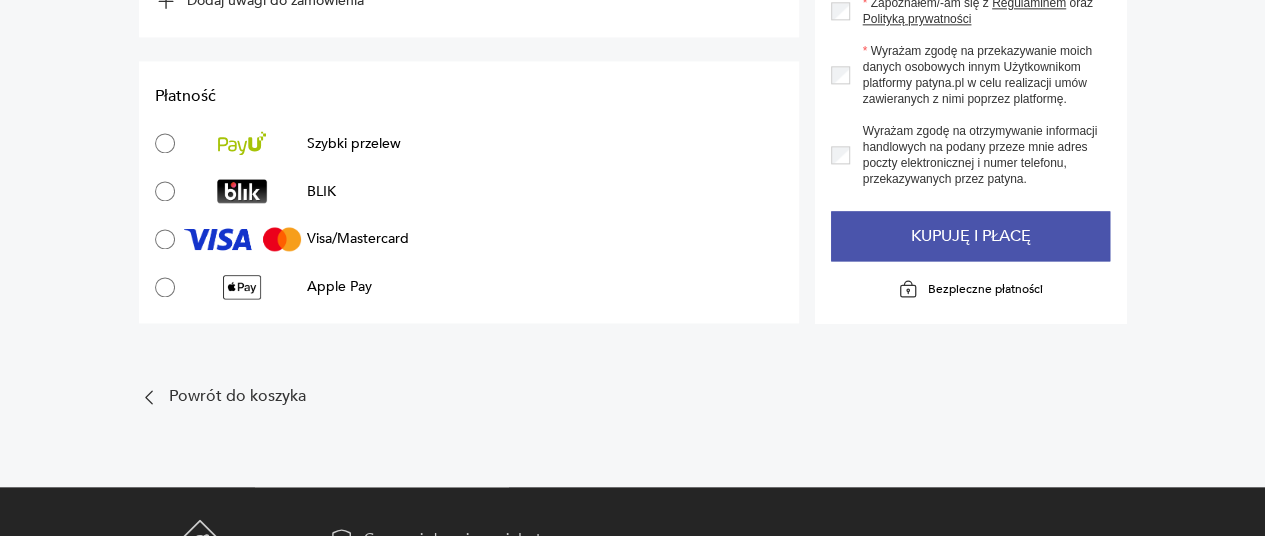 click on "Kupuję i płacę" at bounding box center [970, 236] 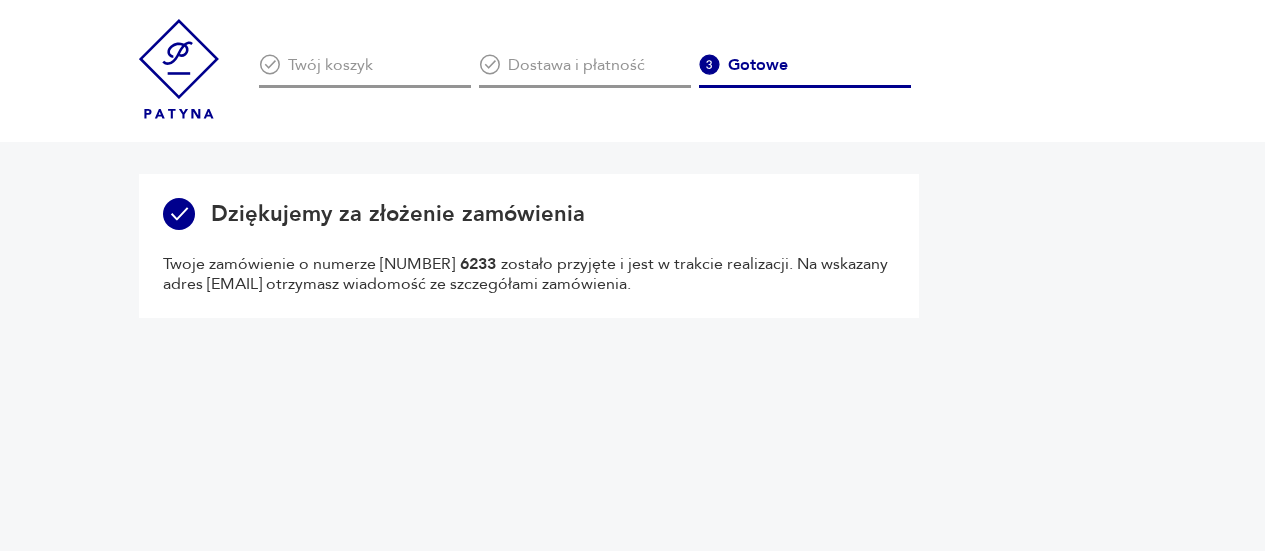 scroll, scrollTop: 0, scrollLeft: 0, axis: both 